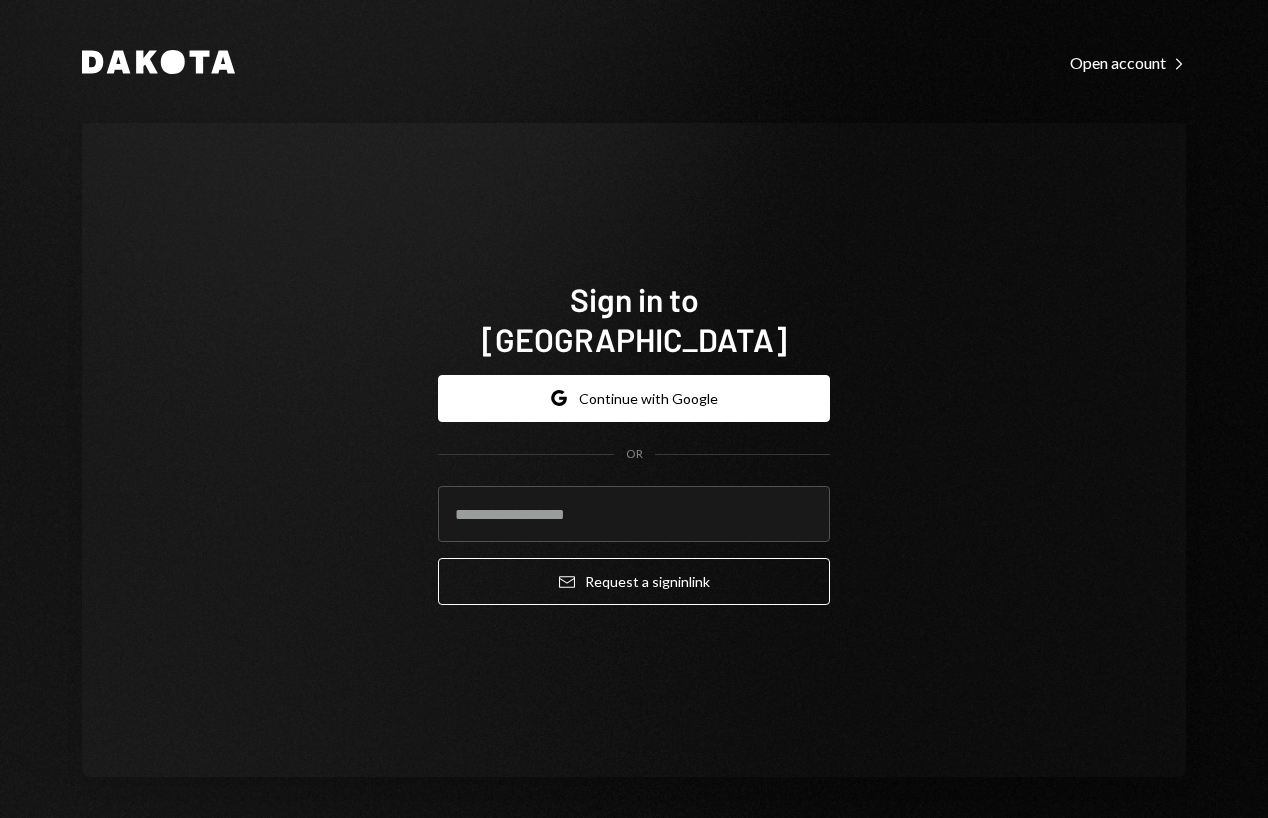 scroll, scrollTop: 0, scrollLeft: 0, axis: both 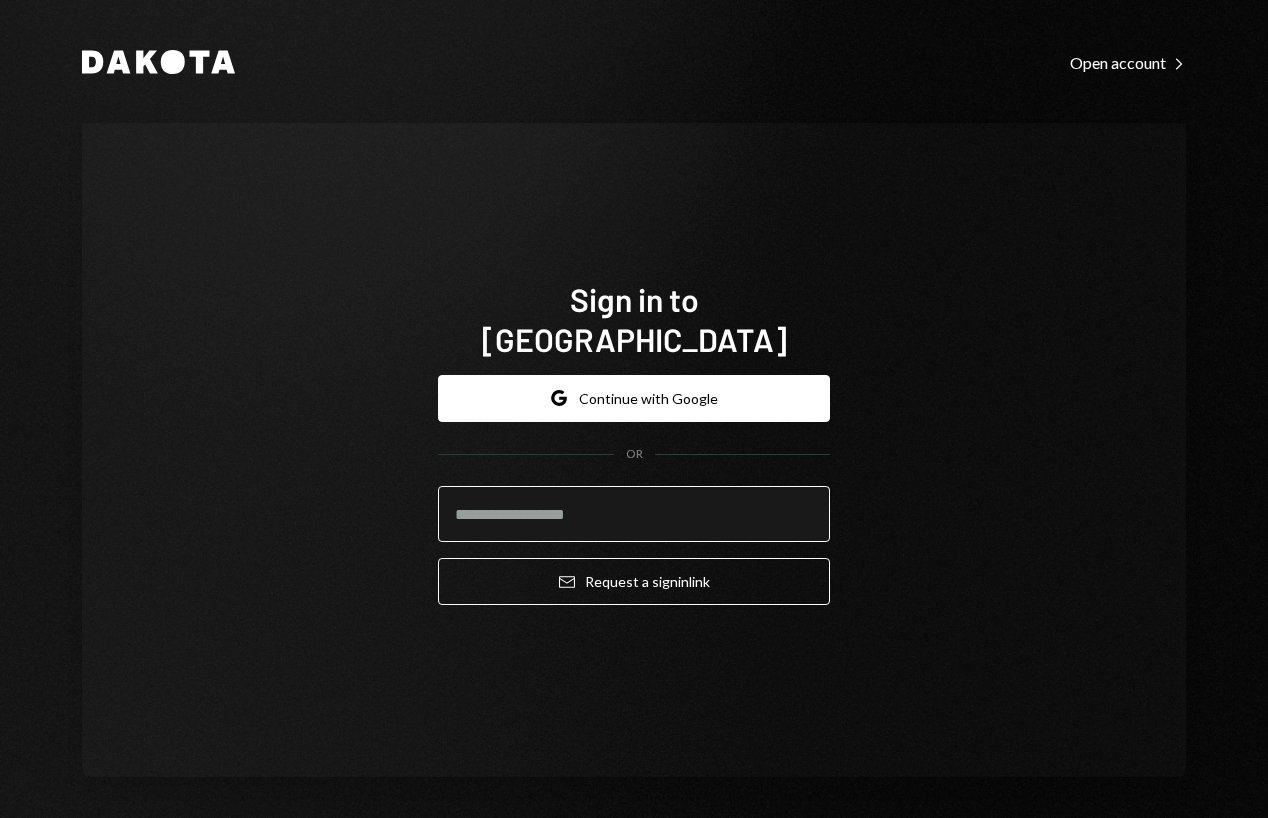 click at bounding box center [634, 514] 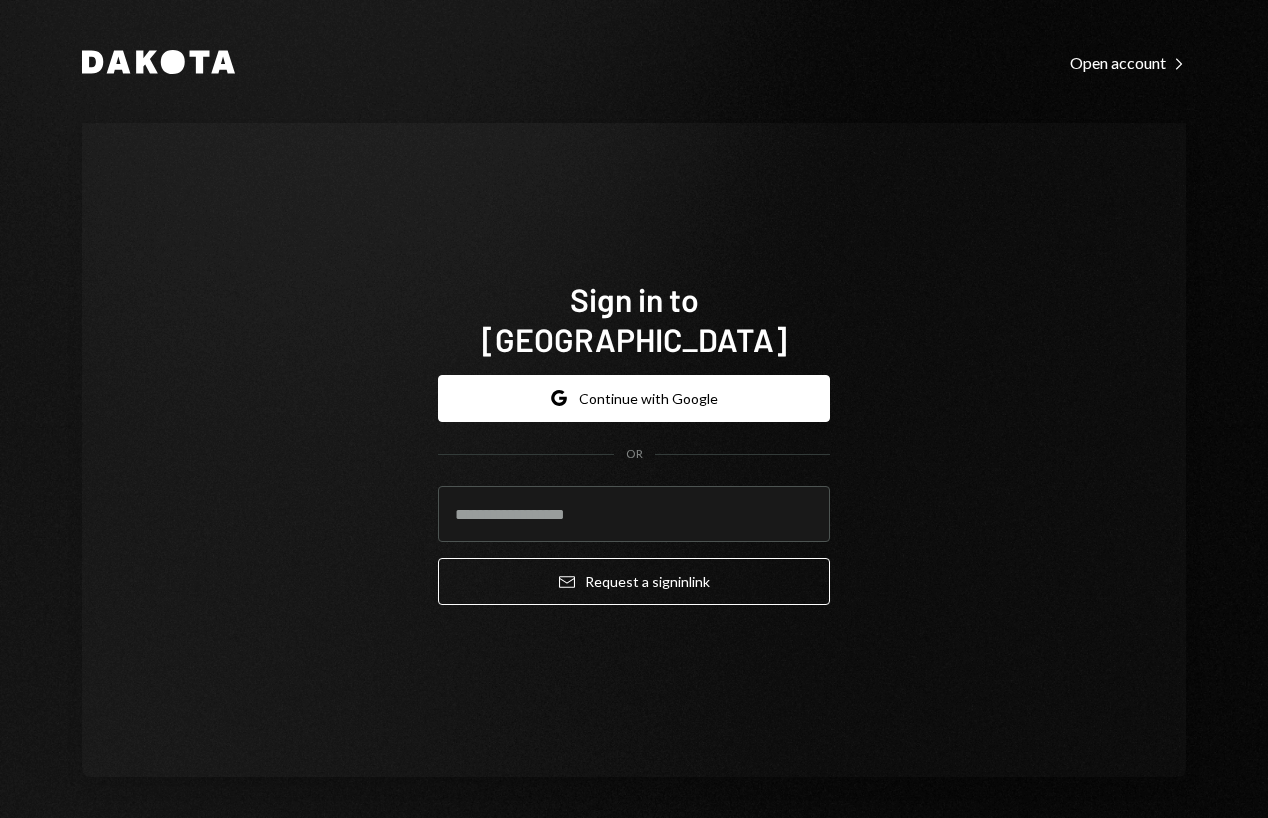 click 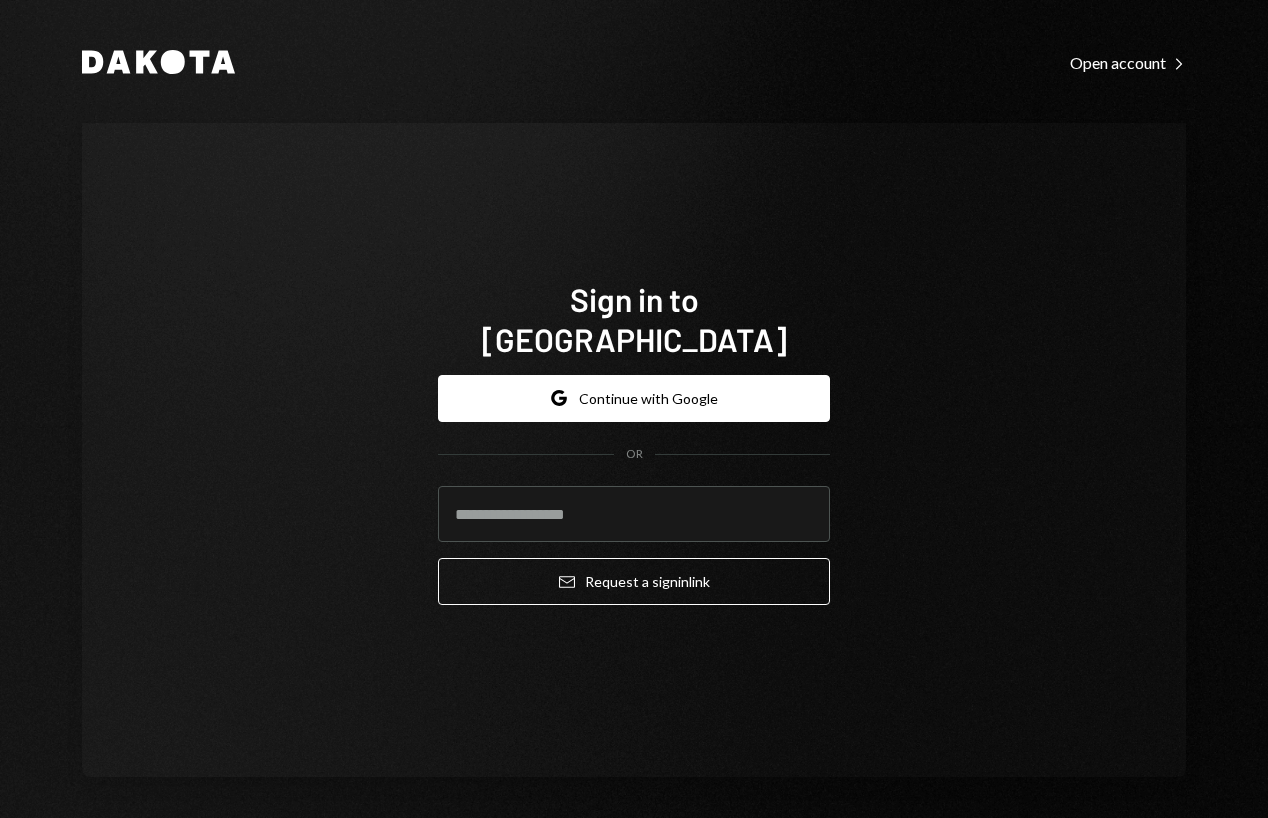 type on "**********" 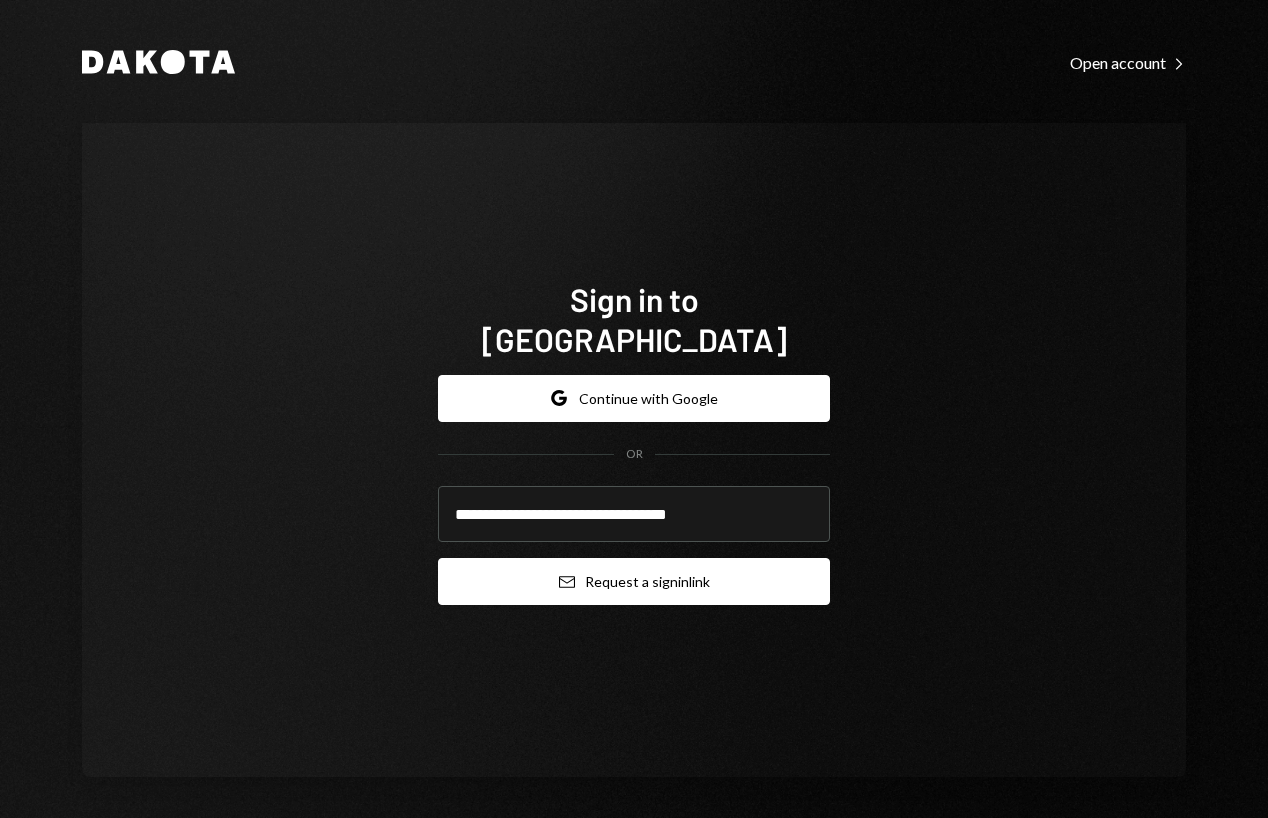 click on "Email Request a sign  in  link" at bounding box center [634, 581] 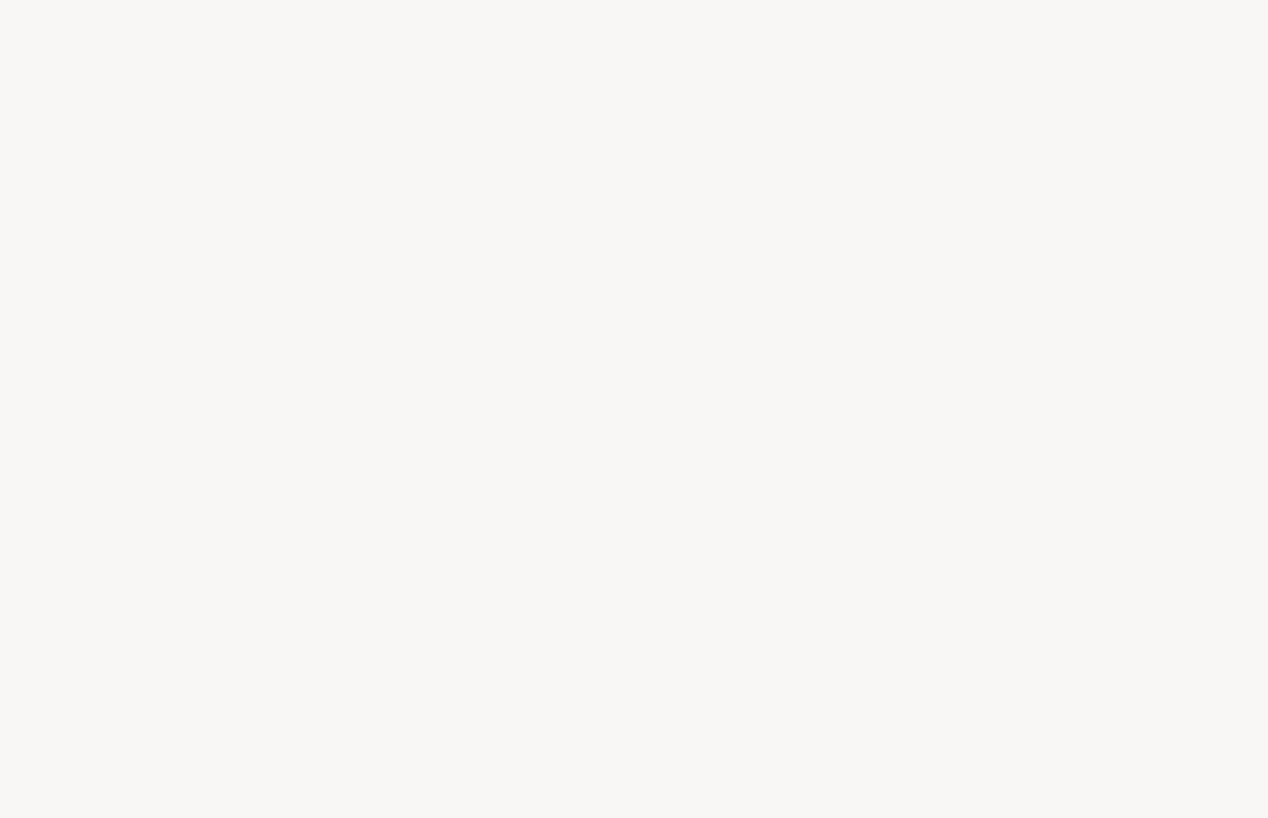 scroll, scrollTop: 0, scrollLeft: 0, axis: both 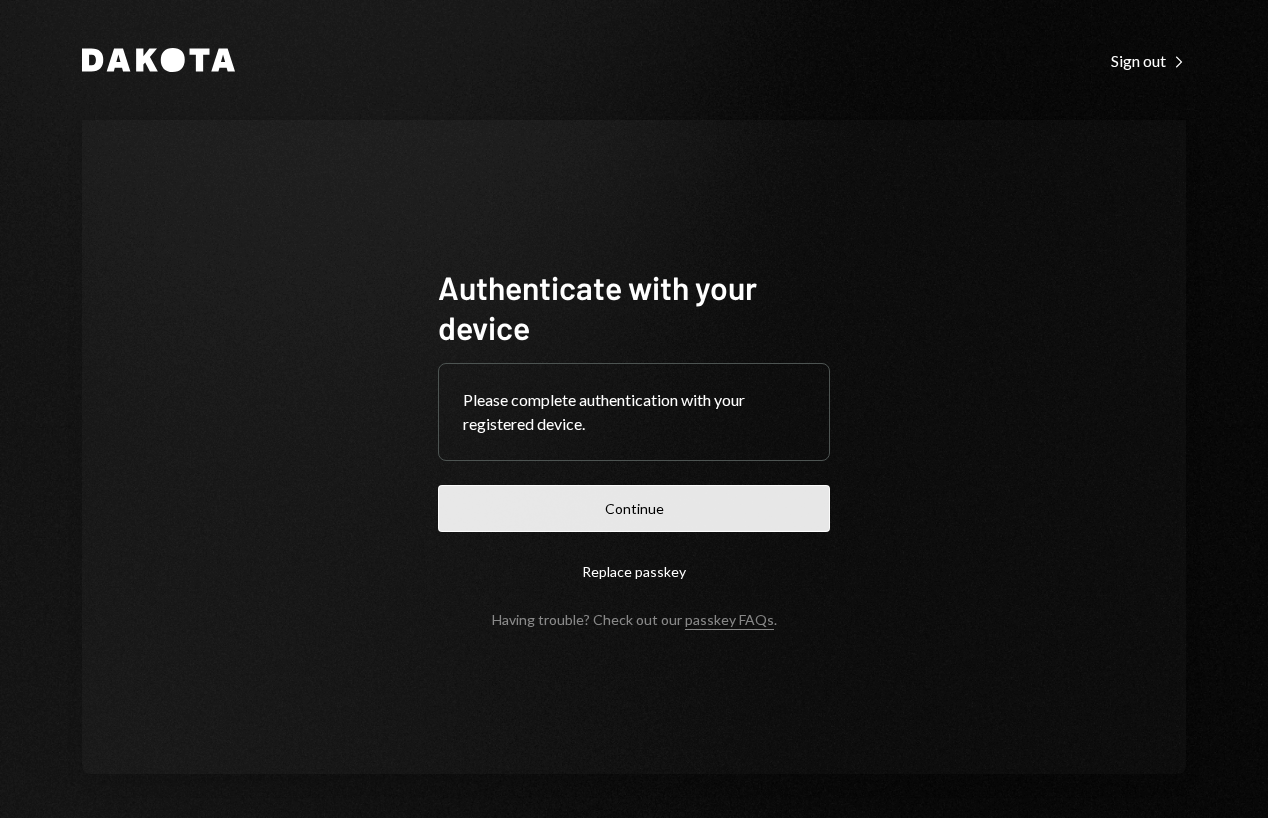 click on "Continue" at bounding box center [634, 508] 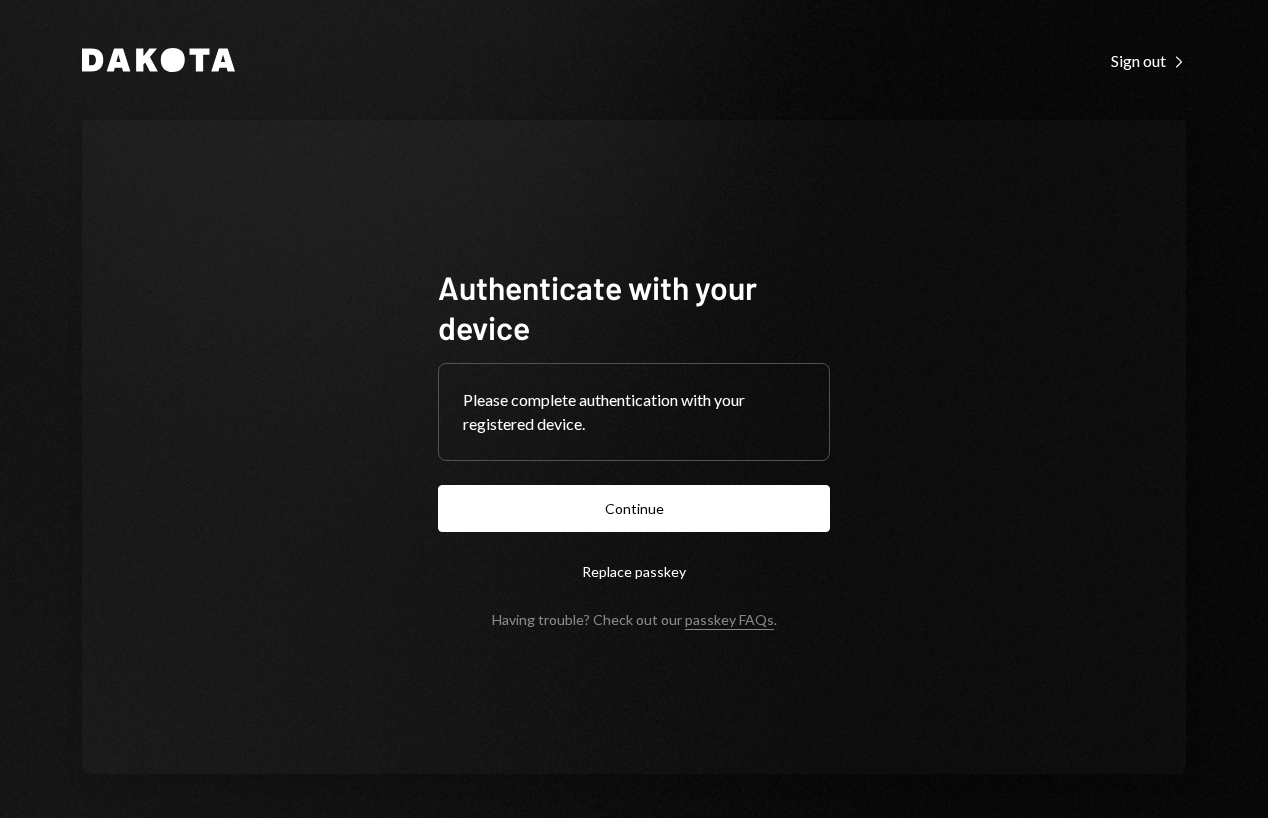 scroll, scrollTop: 0, scrollLeft: 0, axis: both 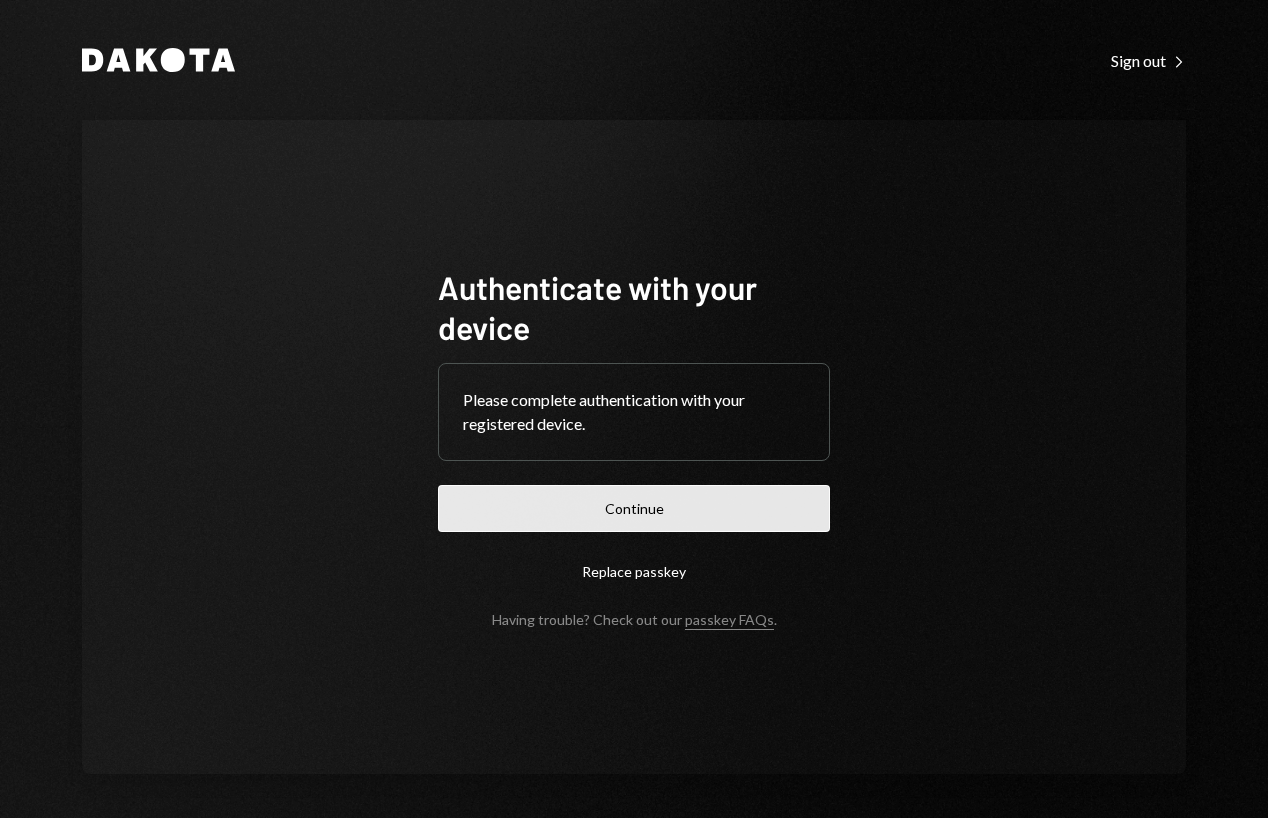 click on "Continue" at bounding box center (634, 508) 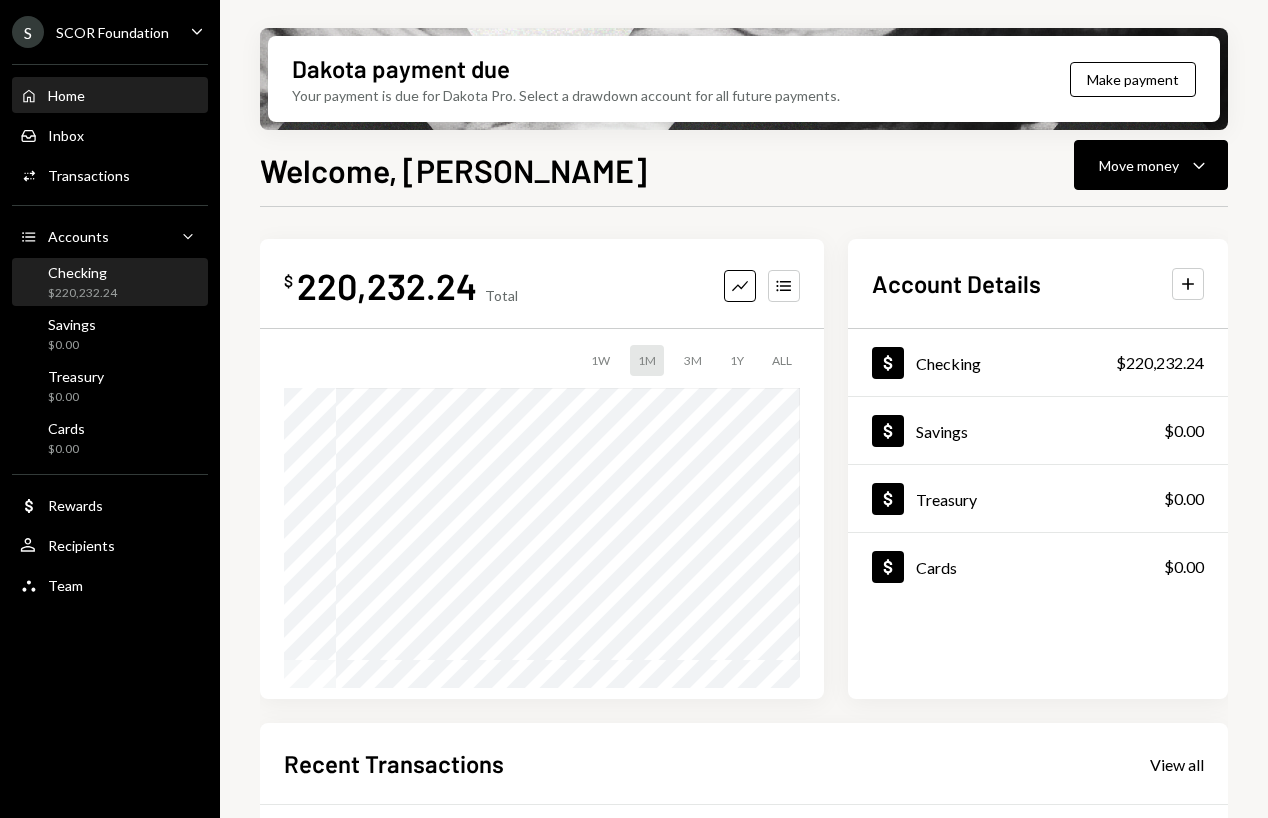 click on "$220,232.24" at bounding box center (82, 293) 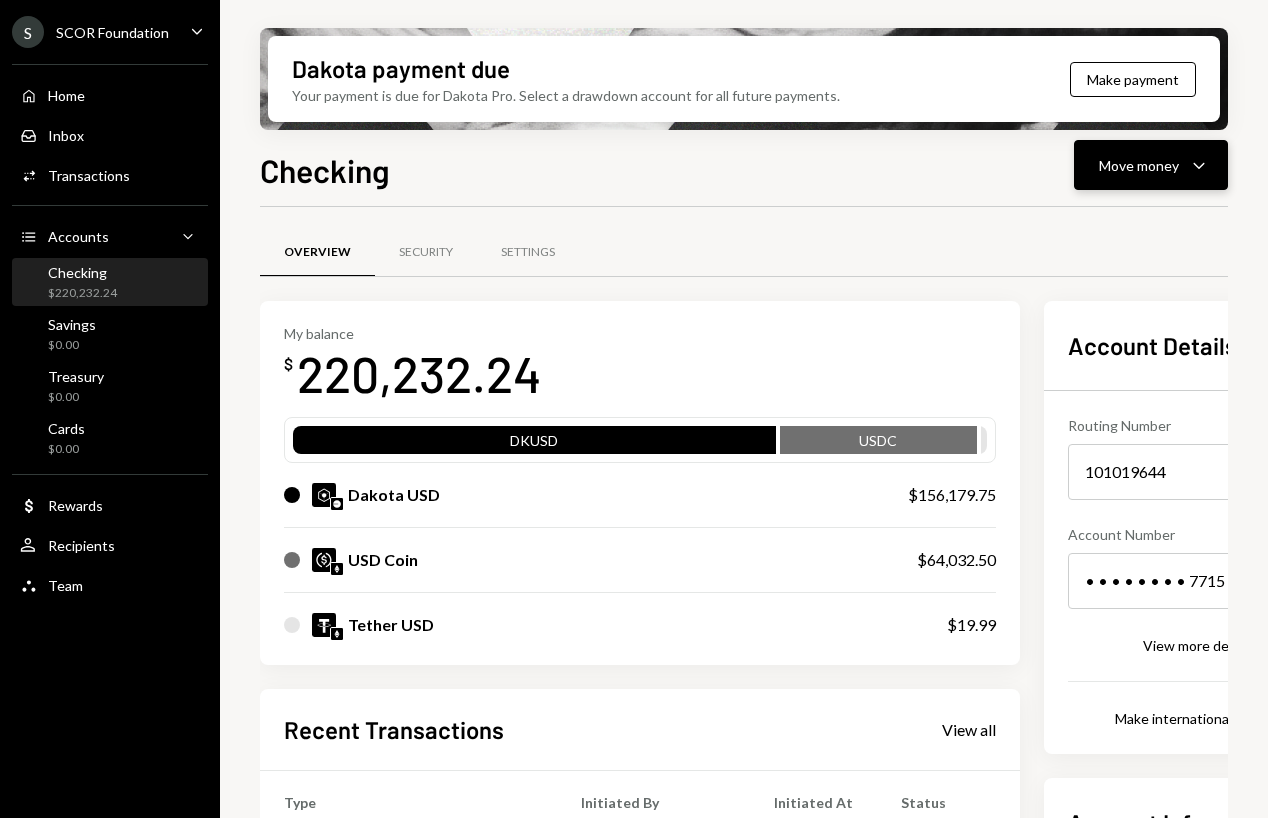 click 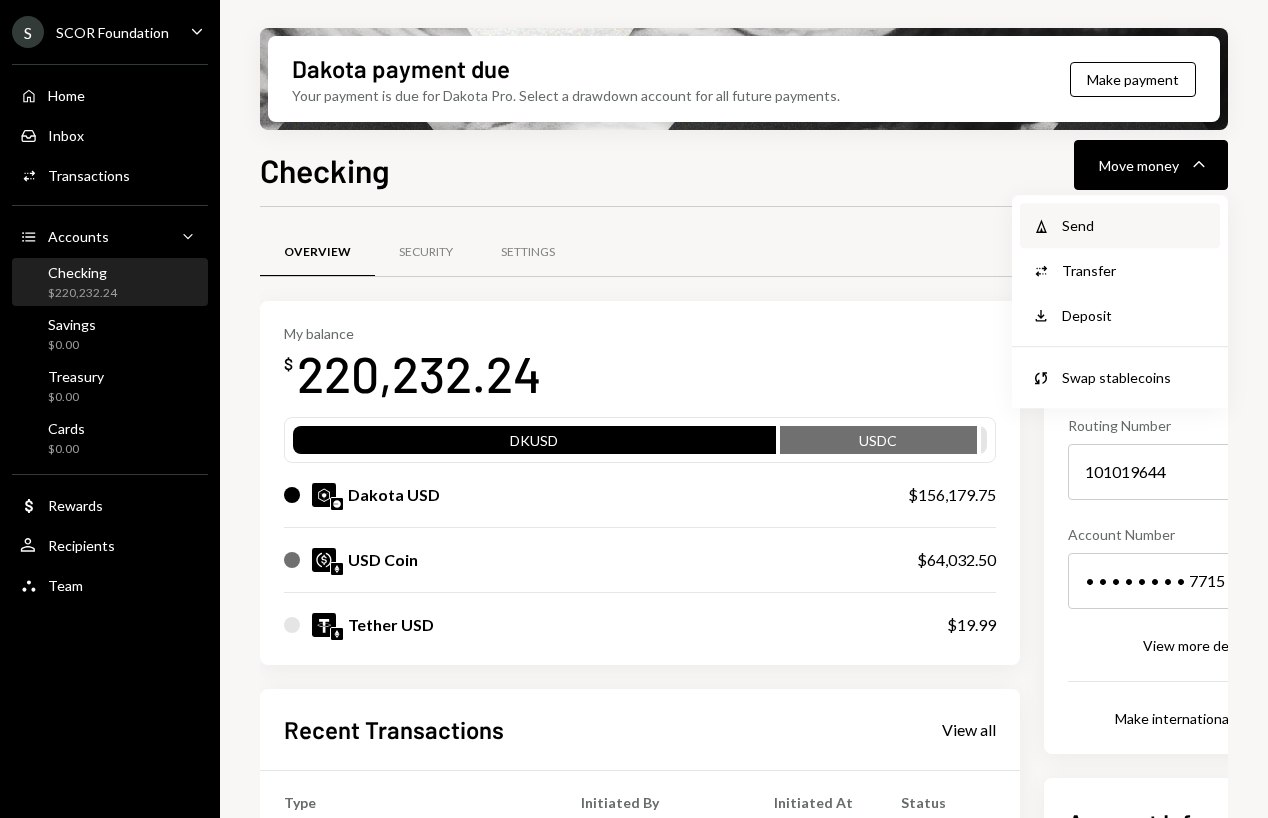 click on "Send" at bounding box center [1135, 225] 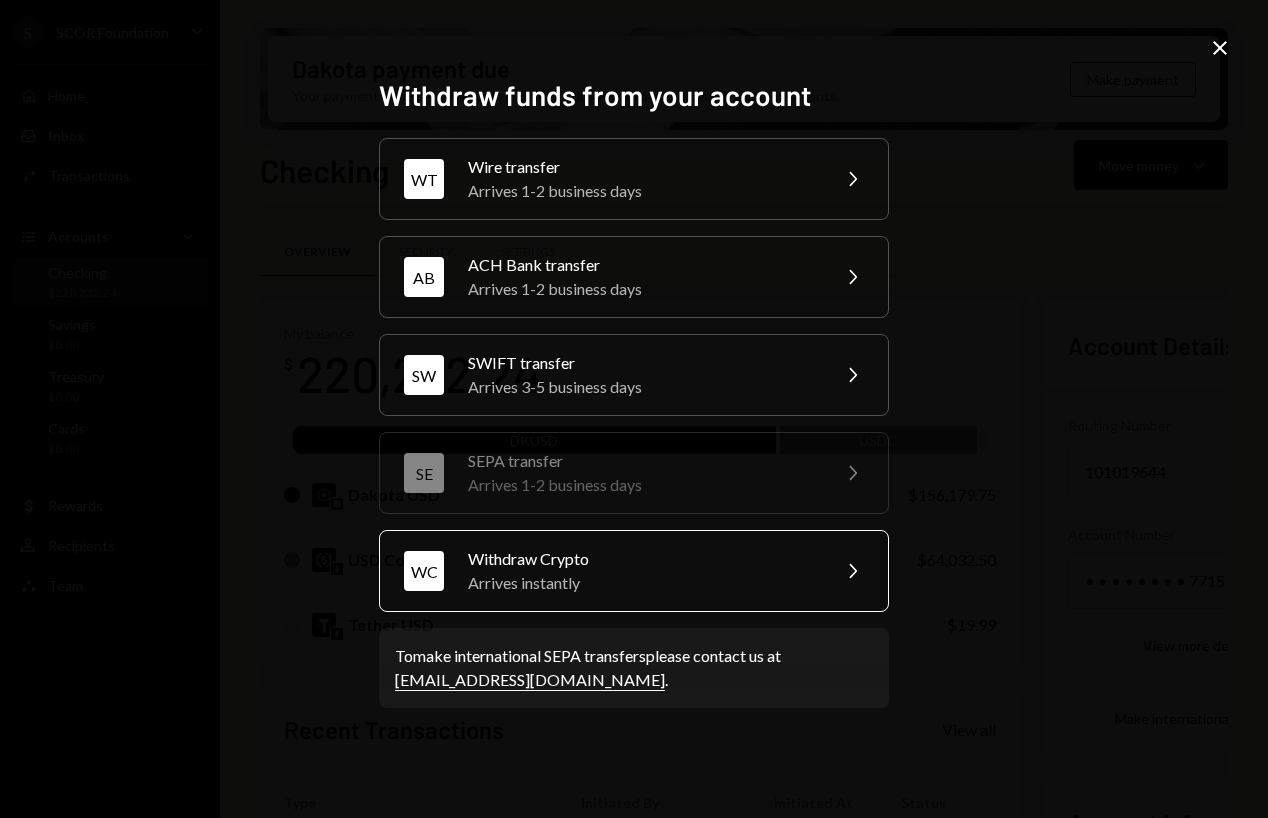 click on "Arrives instantly" at bounding box center (642, 583) 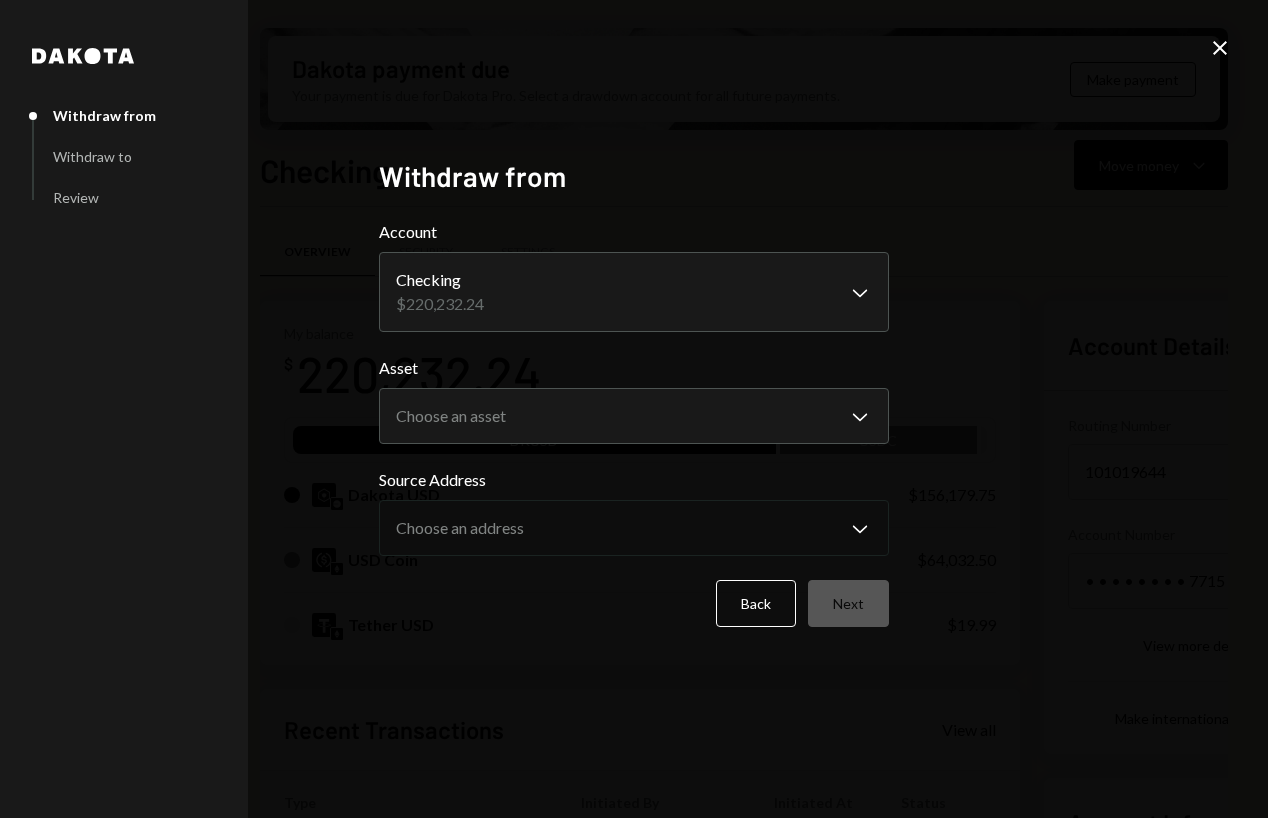 click on "S SCOR Foundation Caret Down Home Home Inbox Inbox Activities Transactions Accounts Accounts Caret Down Checking $220,232.24 Savings $0.00 Treasury $0.00 Cards $0.00 Dollar Rewards User Recipients Team Team Dakota payment due Your payment is due for Dakota Pro. Select a drawdown account for all future payments. Make payment Checking Move money Caret Down Overview Security Settings My balance $ 220,232.24 DKUSD USDC Dakota USD $156,179.75 USD Coin $64,032.50 Tether USD $19.99 Recent Transactions View all Type Initiated By Initiated At Status Deposit 62,600  USDC 0xA9D1...1d3E43 Copy 3:06 PM Completed Withdrawal 10,000  USDC Andreas Altamirano 8:07 AM Completed Stablecoin Conversion $62,631.31 Andreas Altamirano 8:03 AM Completed Deposit 10,000  USDC 0xA9D1...1d3E43 Copy 07/23/2025 Completed Stablecoin Conversion $10,005.00 Andreas Altamirano 07/23/2025 Completed Account Details Routing Number 101019644 Copy Account Number • • • • • • • •  7715 Show Copy View more details Right Arrow Right Arrow" at bounding box center [634, 409] 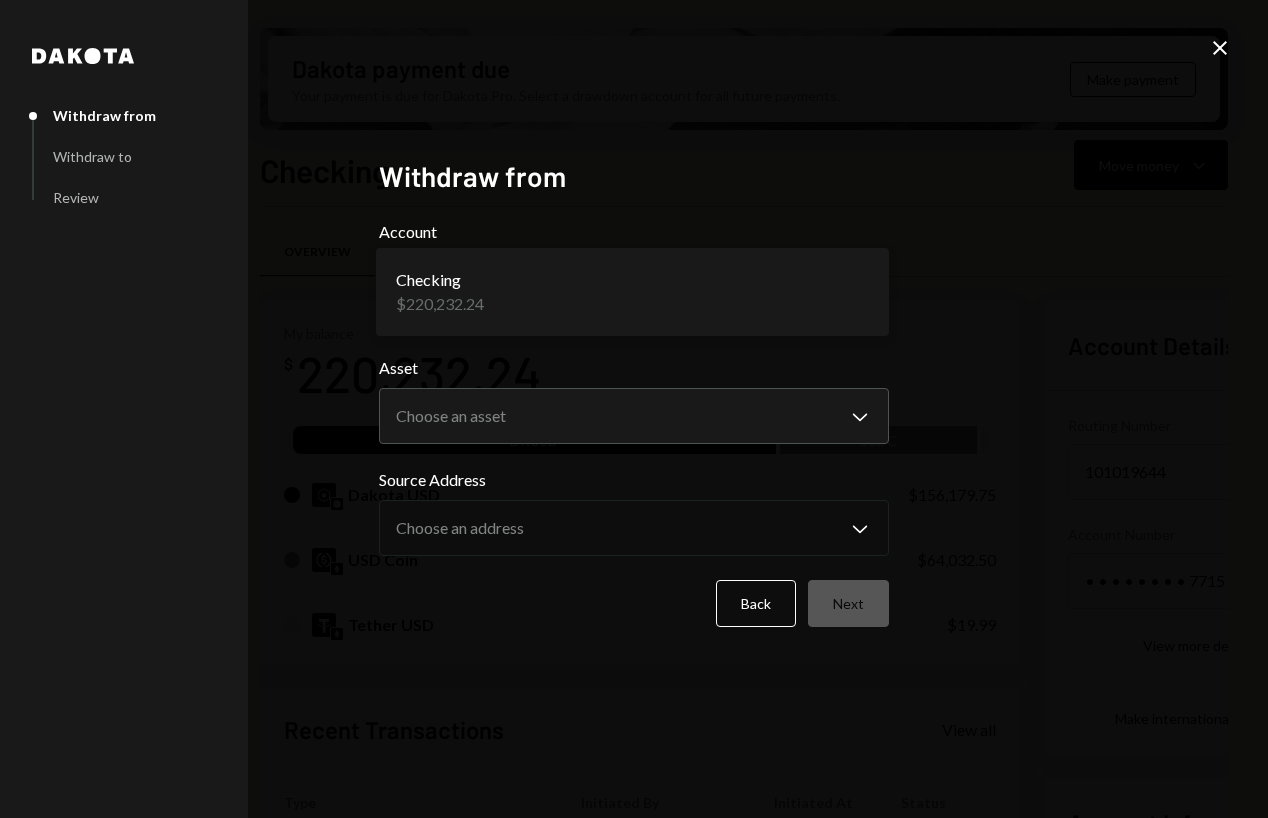 click on "**********" at bounding box center (634, 423) 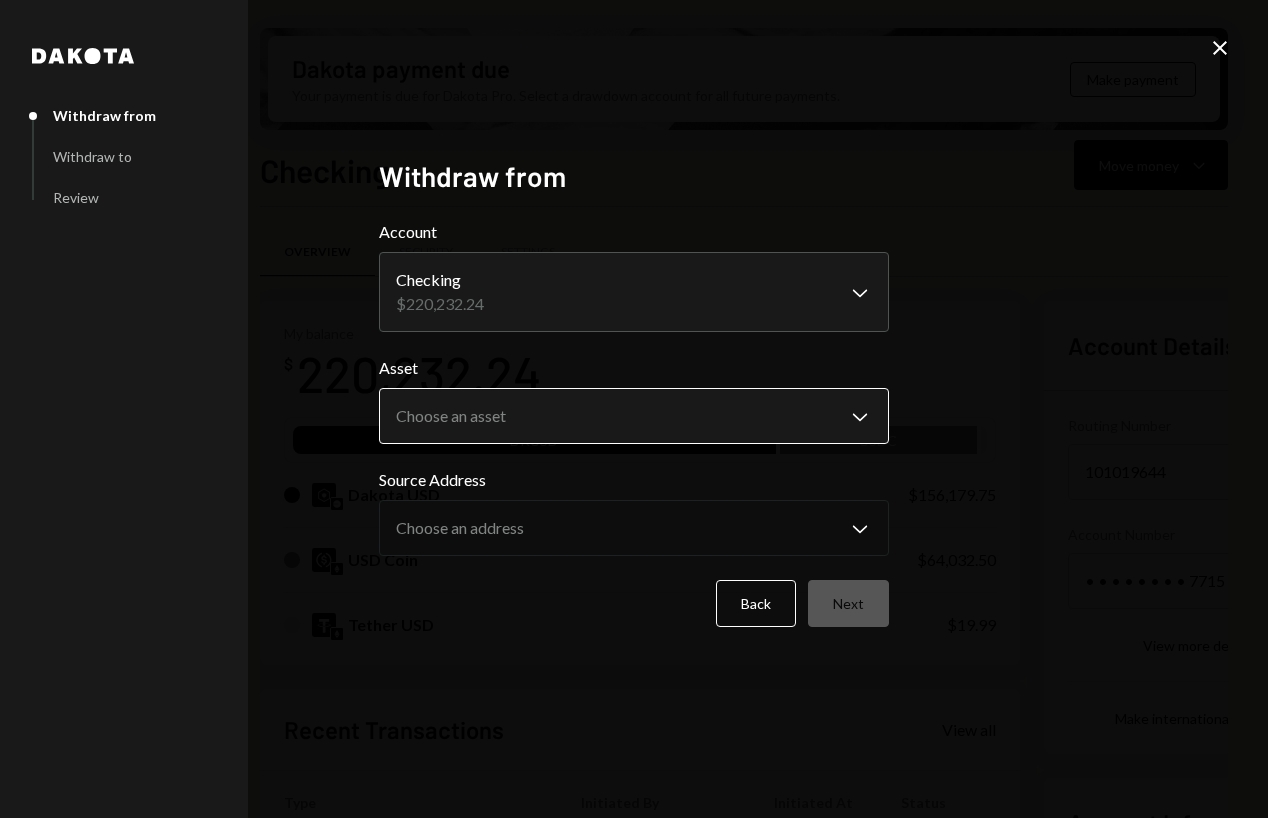 click on "S SCOR Foundation Caret Down Home Home Inbox Inbox Activities Transactions Accounts Accounts Caret Down Checking $220,232.24 Savings $0.00 Treasury $0.00 Cards $0.00 Dollar Rewards User Recipients Team Team Dakota payment due Your payment is due for Dakota Pro. Select a drawdown account for all future payments. Make payment Checking Move money Caret Down Overview Security Settings My balance $ 220,232.24 DKUSD USDC Dakota USD $156,179.75 USD Coin $64,032.50 Tether USD $19.99 Recent Transactions View all Type Initiated By Initiated At Status Deposit 62,600  USDC 0xA9D1...1d3E43 Copy 3:06 PM Completed Withdrawal 10,000  USDC Andreas Altamirano 8:07 AM Completed Stablecoin Conversion $62,631.31 Andreas Altamirano 8:03 AM Completed Deposit 10,000  USDC 0xA9D1...1d3E43 Copy 07/23/2025 Completed Stablecoin Conversion $10,005.00 Andreas Altamirano 07/23/2025 Completed Account Details Routing Number 101019644 Copy Account Number • • • • • • • •  7715 Show Copy View more details Right Arrow Right Arrow" at bounding box center [634, 409] 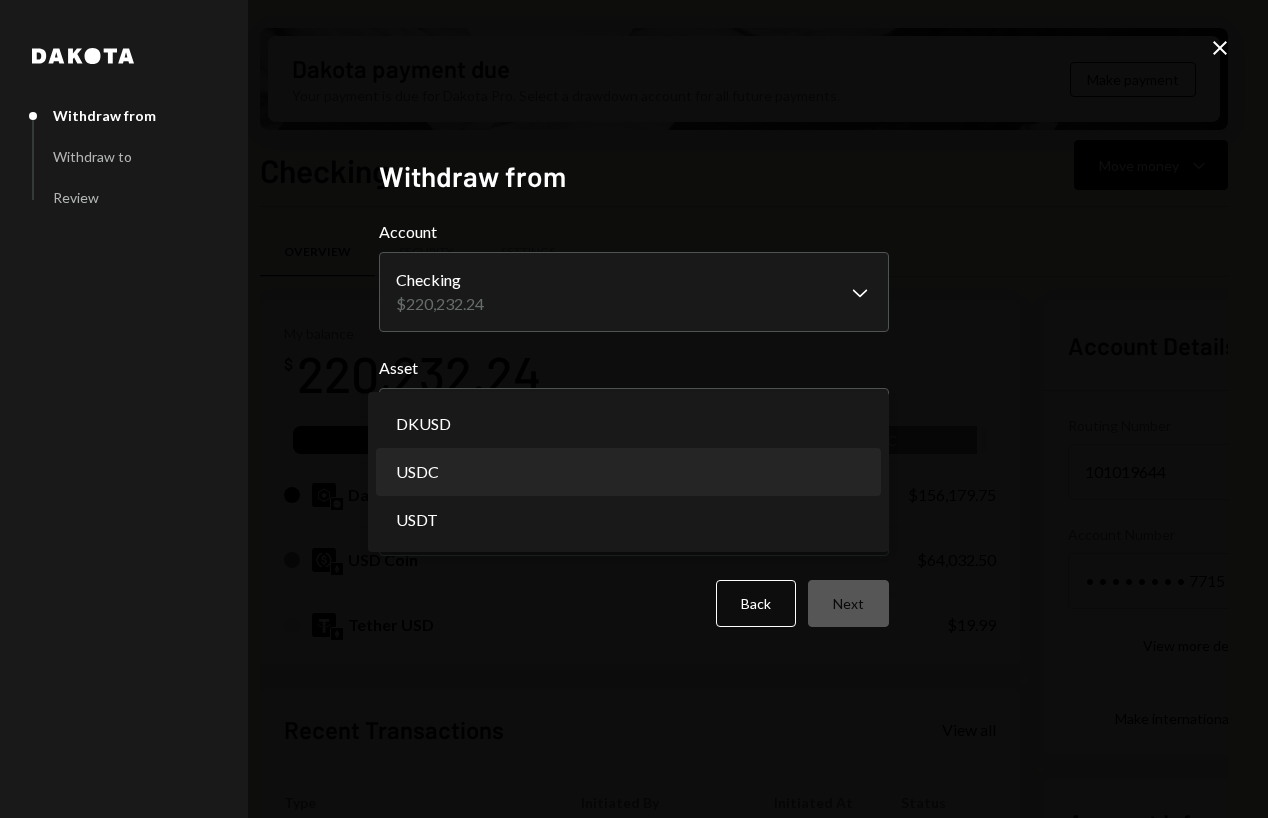 select on "****" 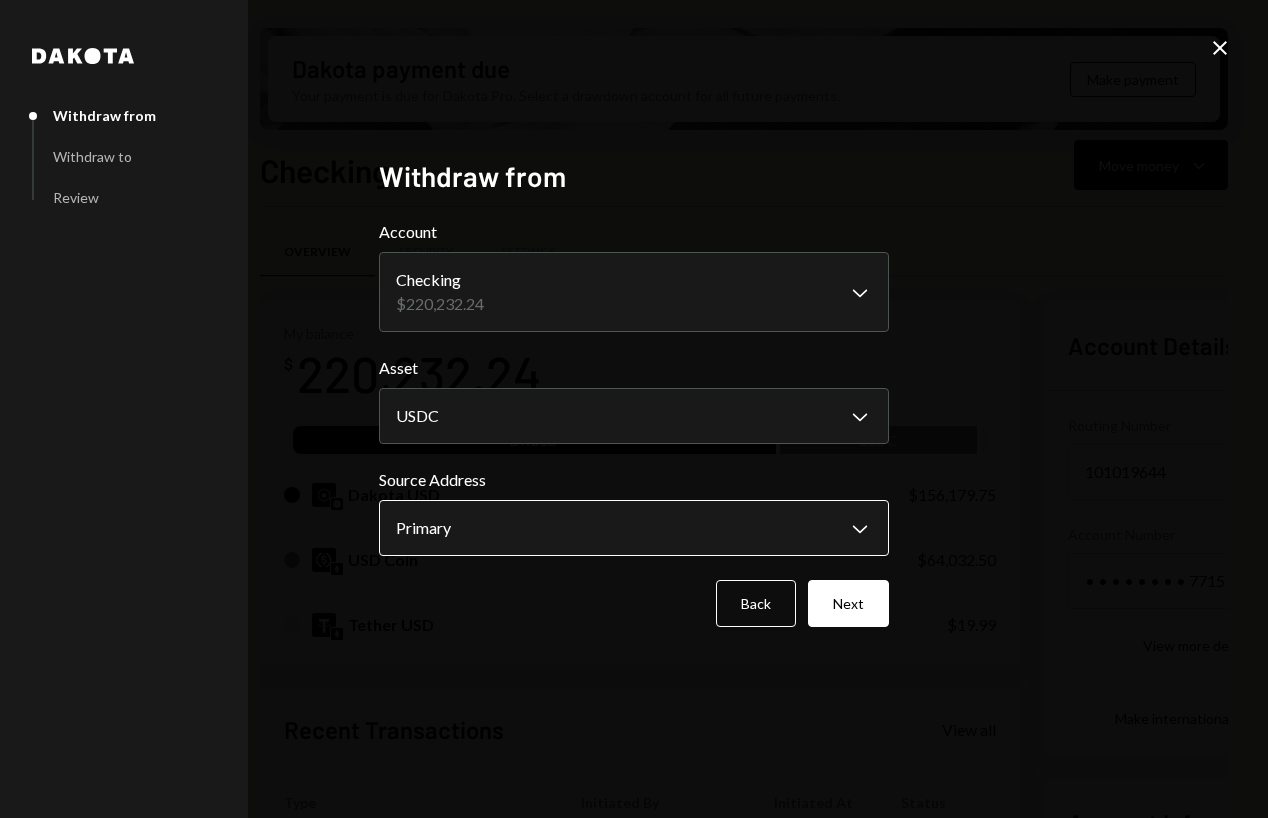 click on "S SCOR Foundation Caret Down Home Home Inbox Inbox Activities Transactions Accounts Accounts Caret Down Checking $220,232.24 Savings $0.00 Treasury $0.00 Cards $0.00 Dollar Rewards User Recipients Team Team Dakota payment due Your payment is due for Dakota Pro. Select a drawdown account for all future payments. Make payment Checking Move money Caret Down Overview Security Settings My balance $ 220,232.24 DKUSD USDC Dakota USD $156,179.75 USD Coin $64,032.50 Tether USD $19.99 Recent Transactions View all Type Initiated By Initiated At Status Deposit 62,600  USDC 0xA9D1...1d3E43 Copy 3:06 PM Completed Withdrawal 10,000  USDC Andreas Altamirano 8:07 AM Completed Stablecoin Conversion $62,631.31 Andreas Altamirano 8:03 AM Completed Deposit 10,000  USDC 0xA9D1...1d3E43 Copy 07/23/2025 Completed Stablecoin Conversion $10,005.00 Andreas Altamirano 07/23/2025 Completed Account Details Routing Number 101019644 Copy Account Number • • • • • • • •  7715 Show Copy View more details Right Arrow Right Arrow" at bounding box center [634, 409] 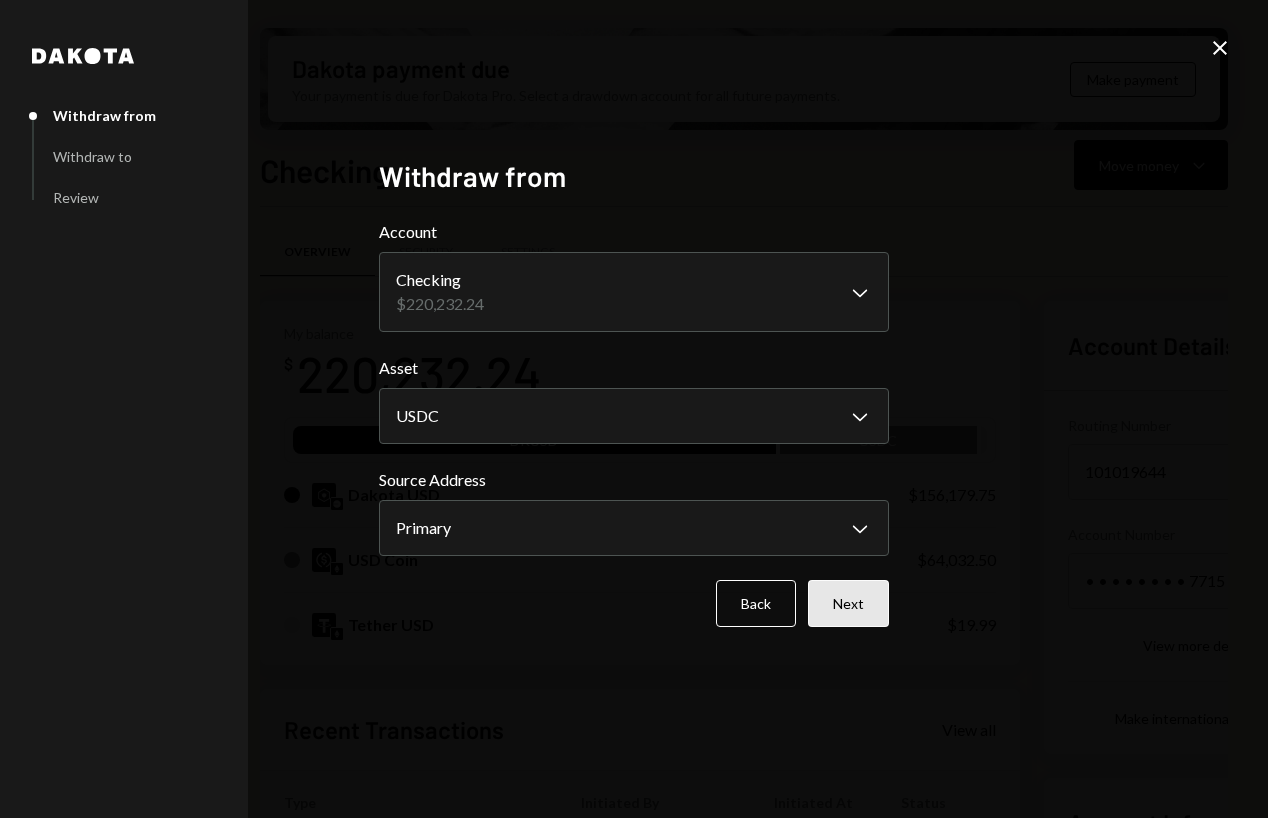 click on "Next" at bounding box center [848, 603] 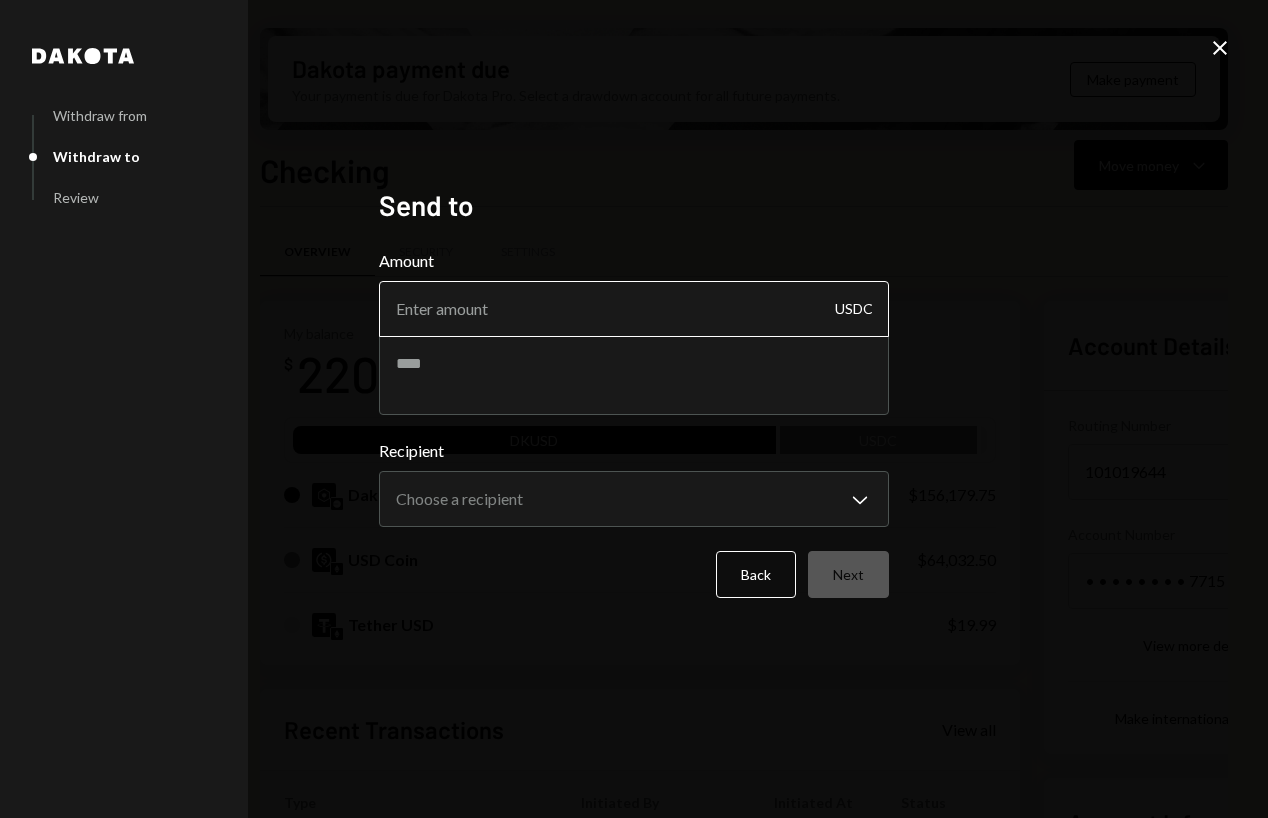 click on "Amount" at bounding box center (634, 309) 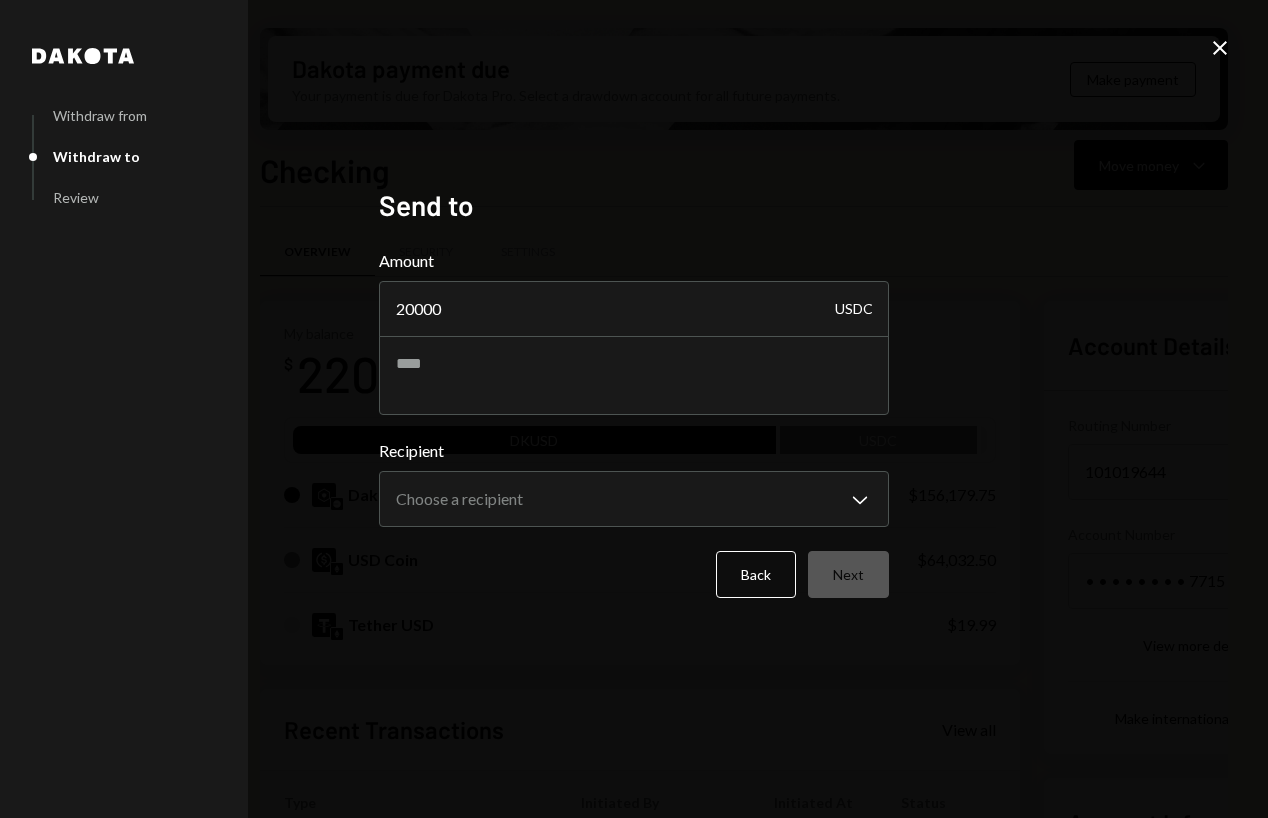 type on "20000" 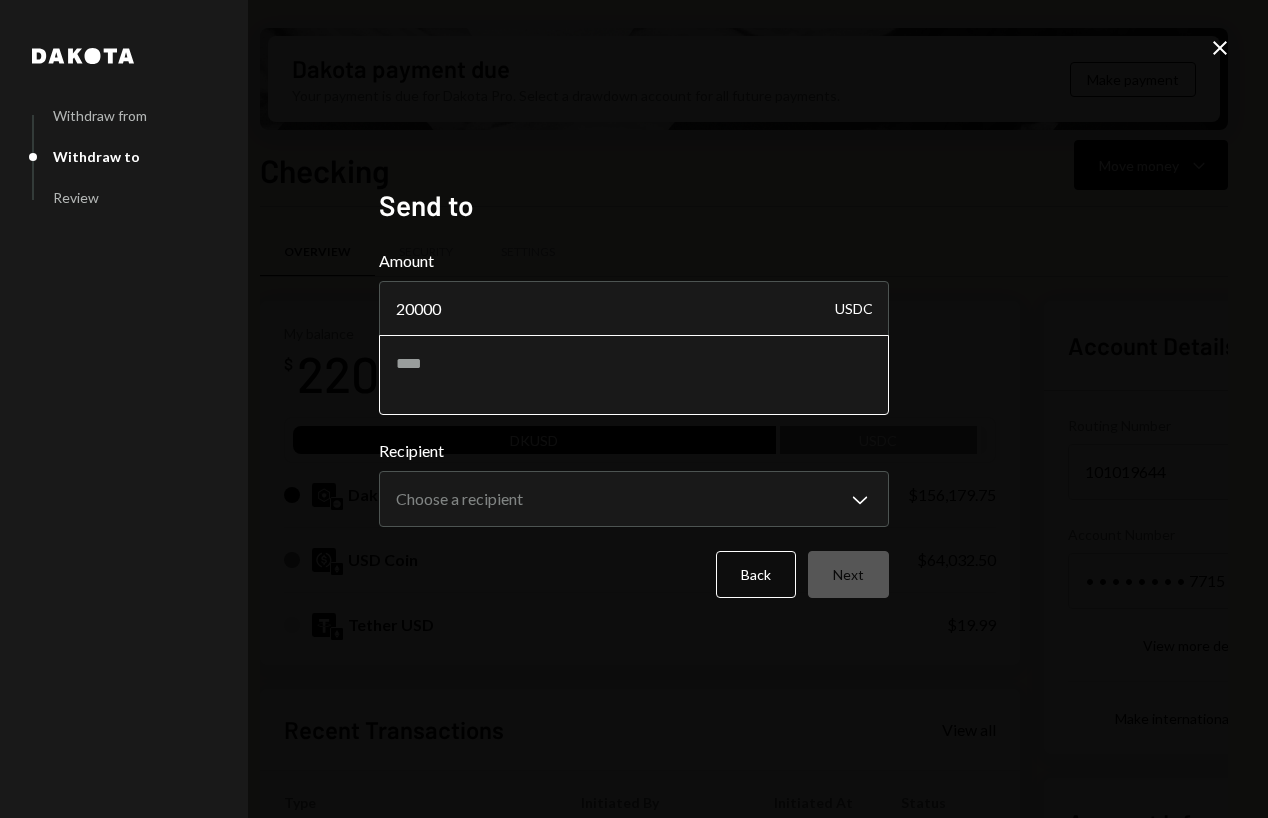click at bounding box center (634, 375) 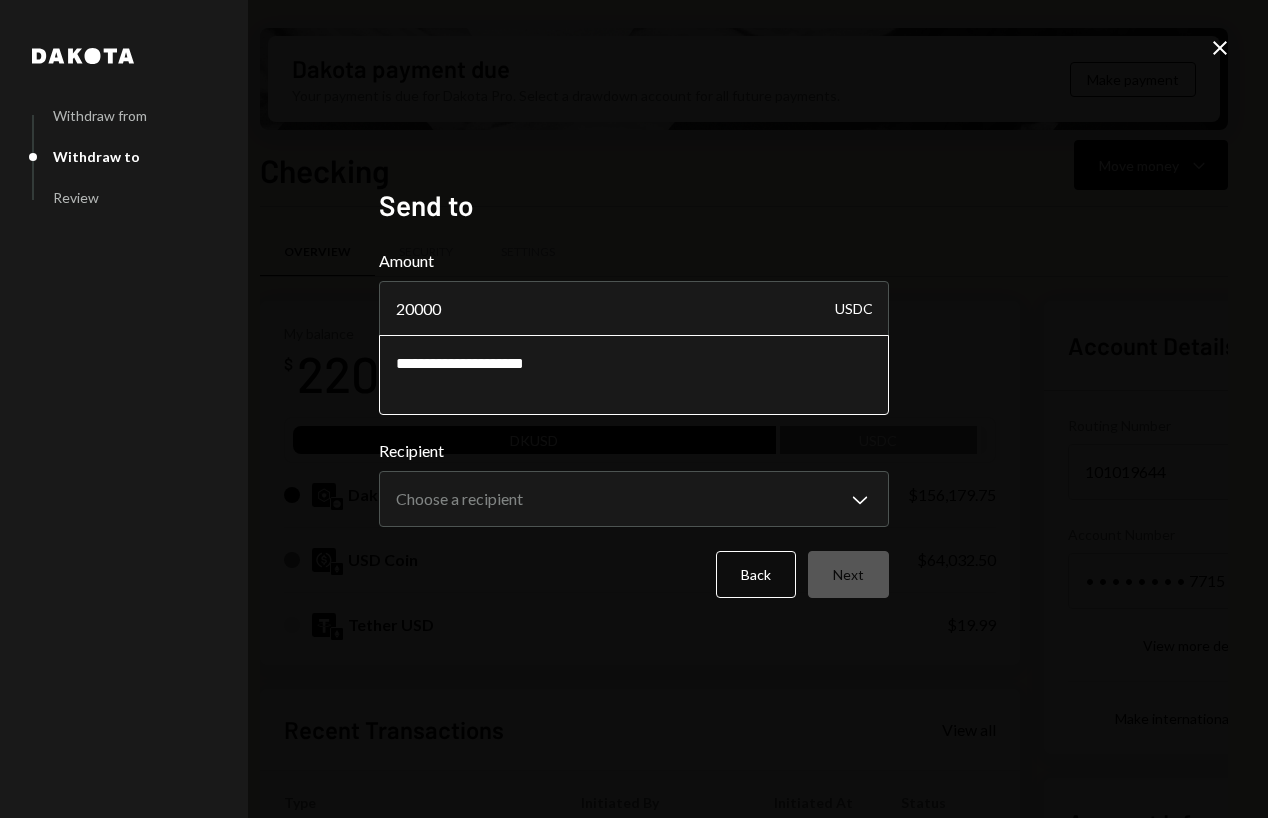 paste on "*******" 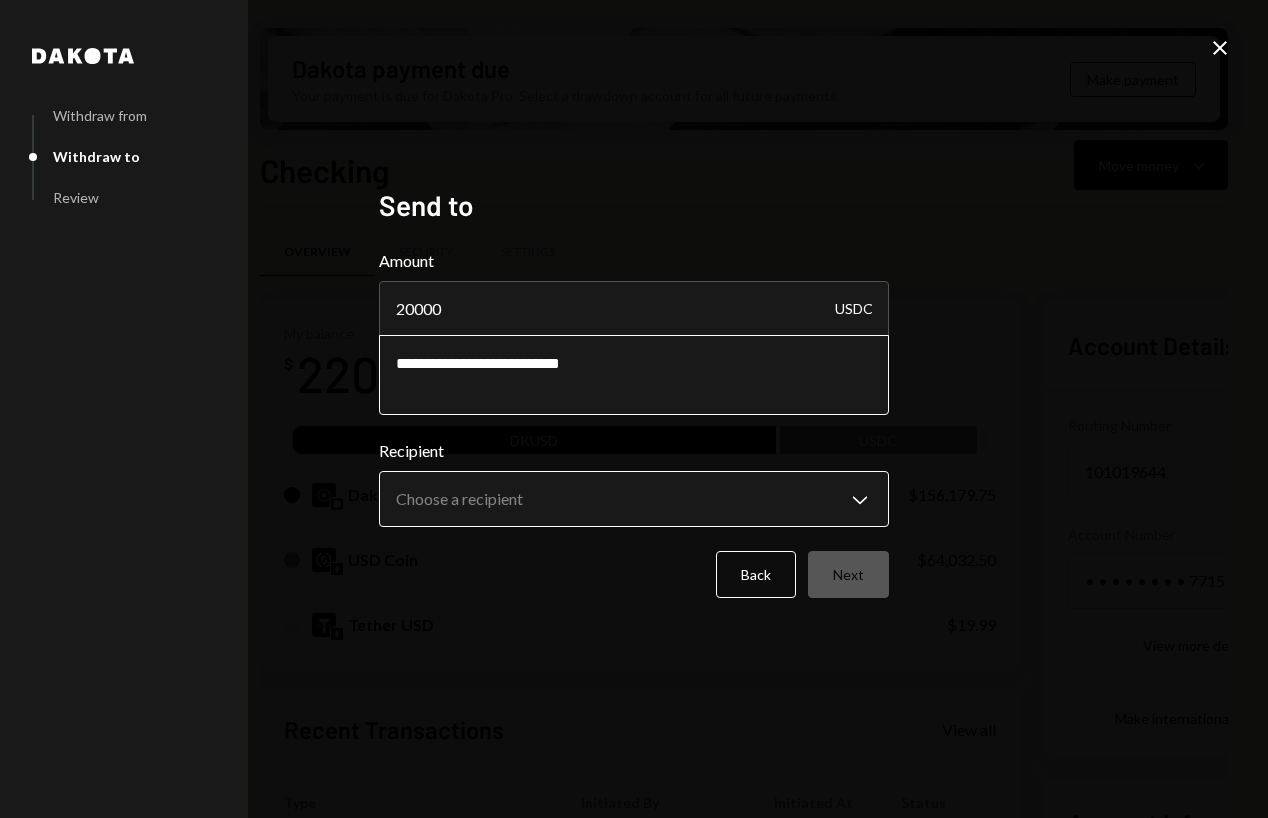 type on "**********" 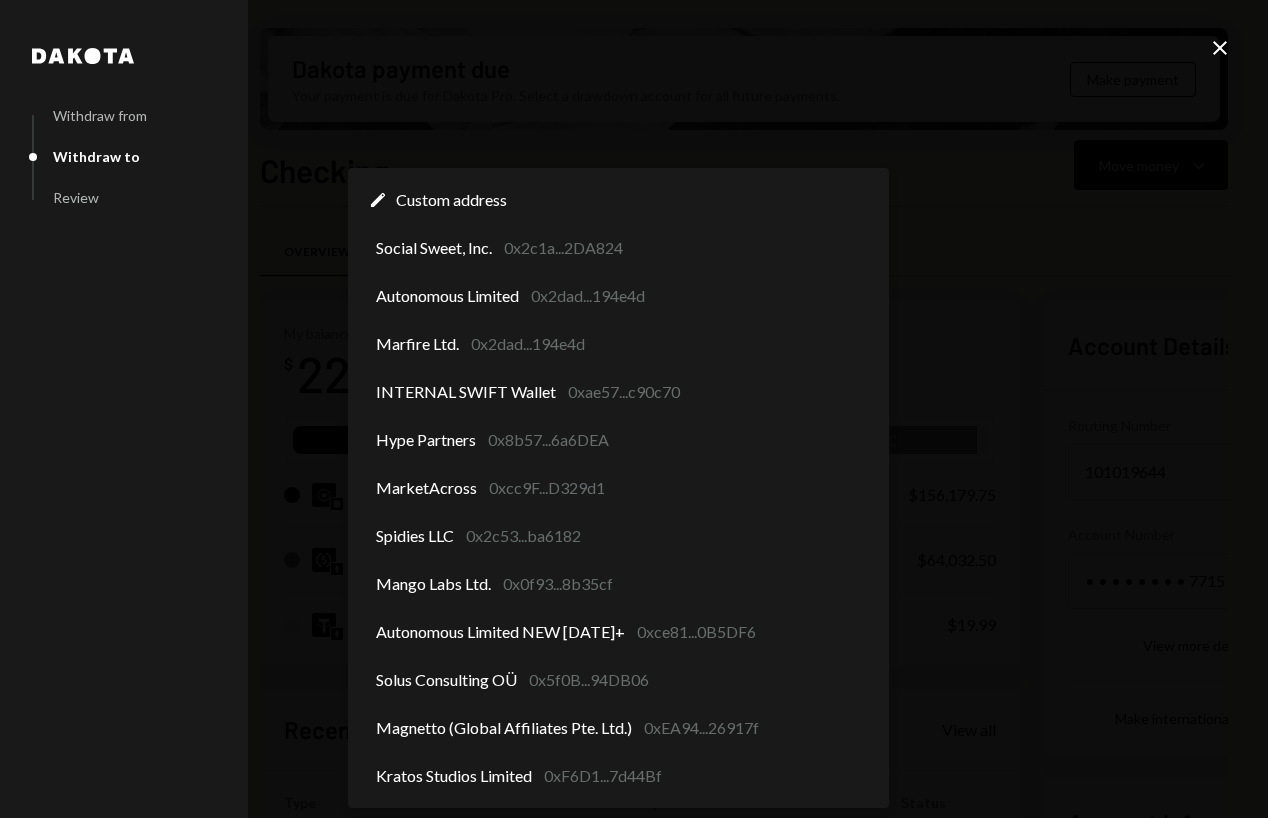 scroll, scrollTop: 0, scrollLeft: 0, axis: both 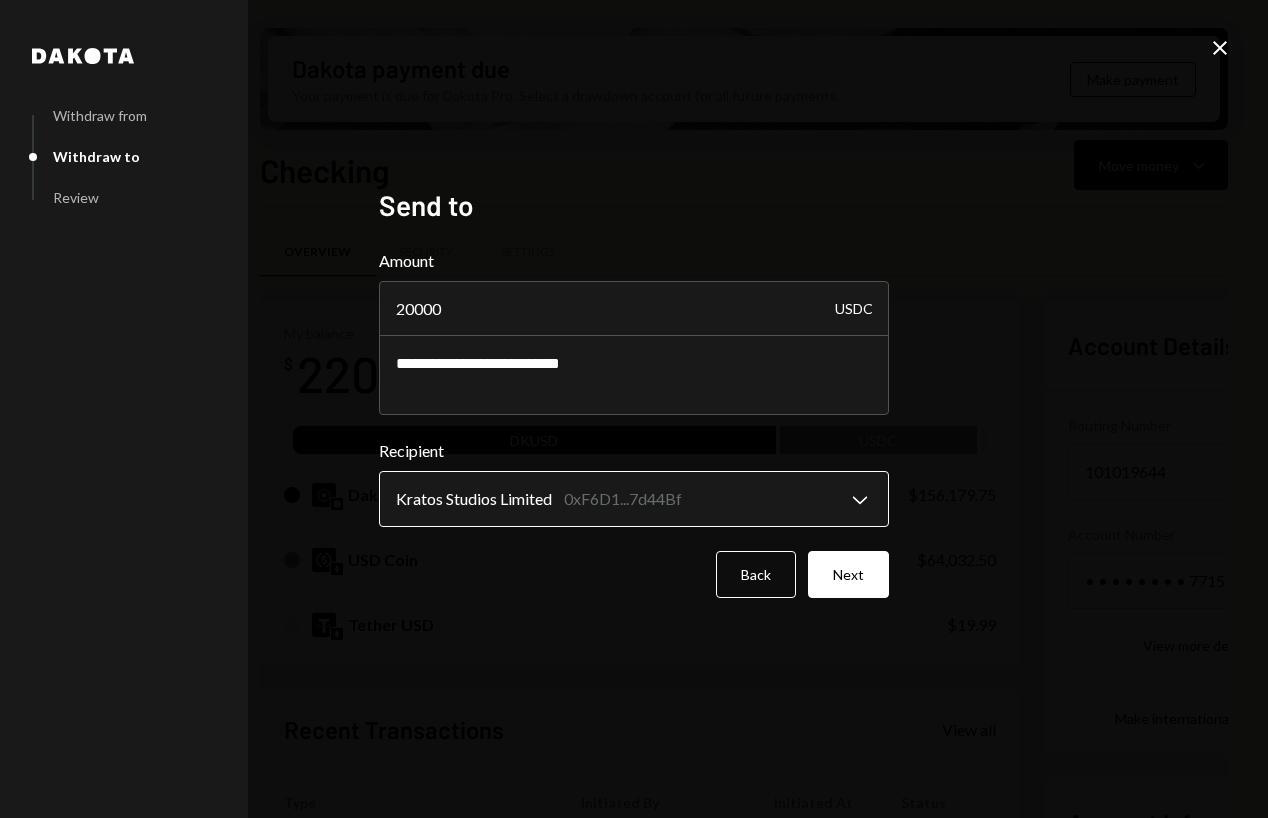 click on "S SCOR Foundation Caret Down Home Home Inbox Inbox Activities Transactions Accounts Accounts Caret Down Checking $220,232.24 Savings $0.00 Treasury $0.00 Cards $0.00 Dollar Rewards User Recipients Team Team Dakota payment due Your payment is due for Dakota Pro. Select a drawdown account for all future payments. Make payment Checking Move money Caret Down Overview Security Settings My balance $ 220,232.24 DKUSD USDC Dakota USD $156,179.75 USD Coin $64,032.50 Tether USD $19.99 Recent Transactions View all Type Initiated By Initiated At Status Deposit 62,600  USDC 0xA9D1...1d3E43 Copy 3:06 PM Completed Withdrawal 10,000  USDC Andreas Altamirano 8:07 AM Completed Stablecoin Conversion $62,631.31 Andreas Altamirano 8:03 AM Completed Deposit 10,000  USDC 0xA9D1...1d3E43 Copy 07/23/2025 Completed Stablecoin Conversion $10,005.00 Andreas Altamirano 07/23/2025 Completed Account Details Routing Number 101019644 Copy Account Number • • • • • • • •  7715 Show Copy View more details Right Arrow Right Arrow" at bounding box center [634, 409] 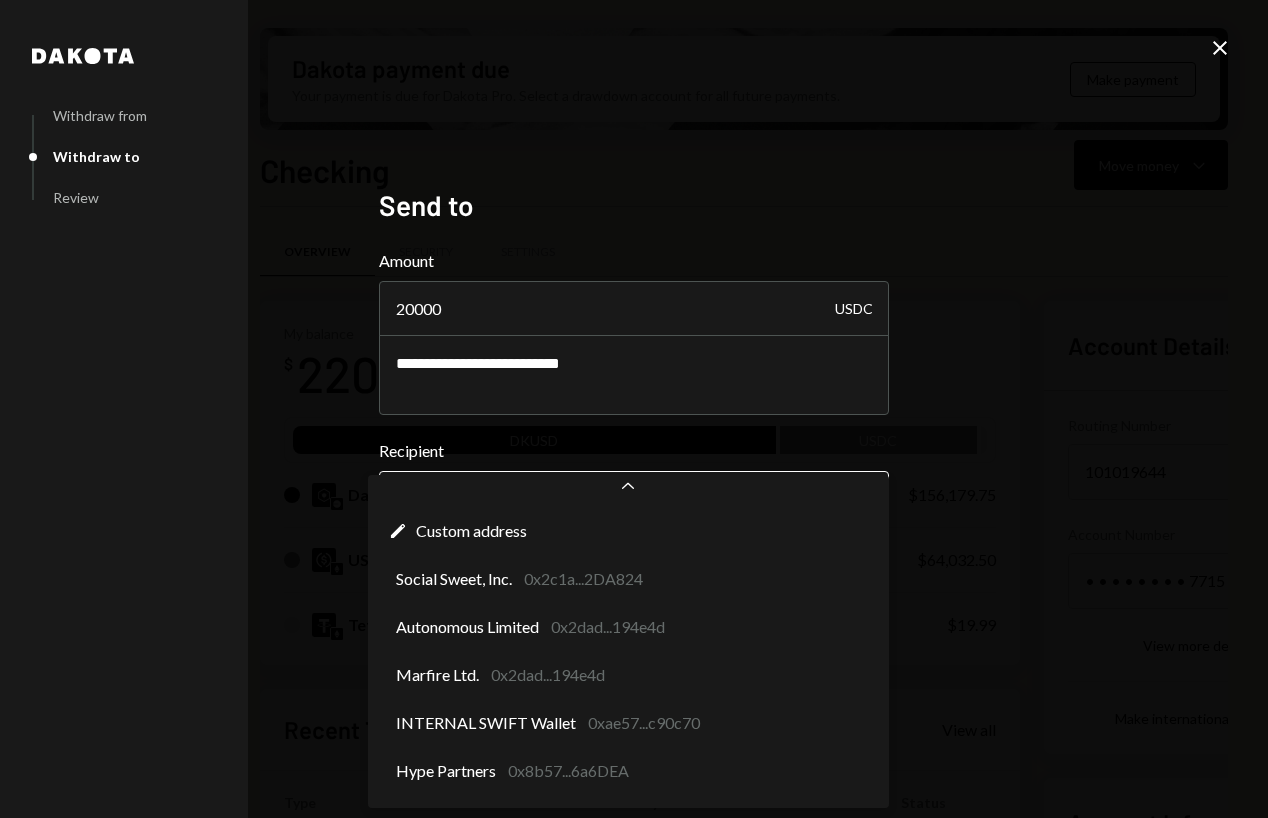 scroll, scrollTop: 330, scrollLeft: 0, axis: vertical 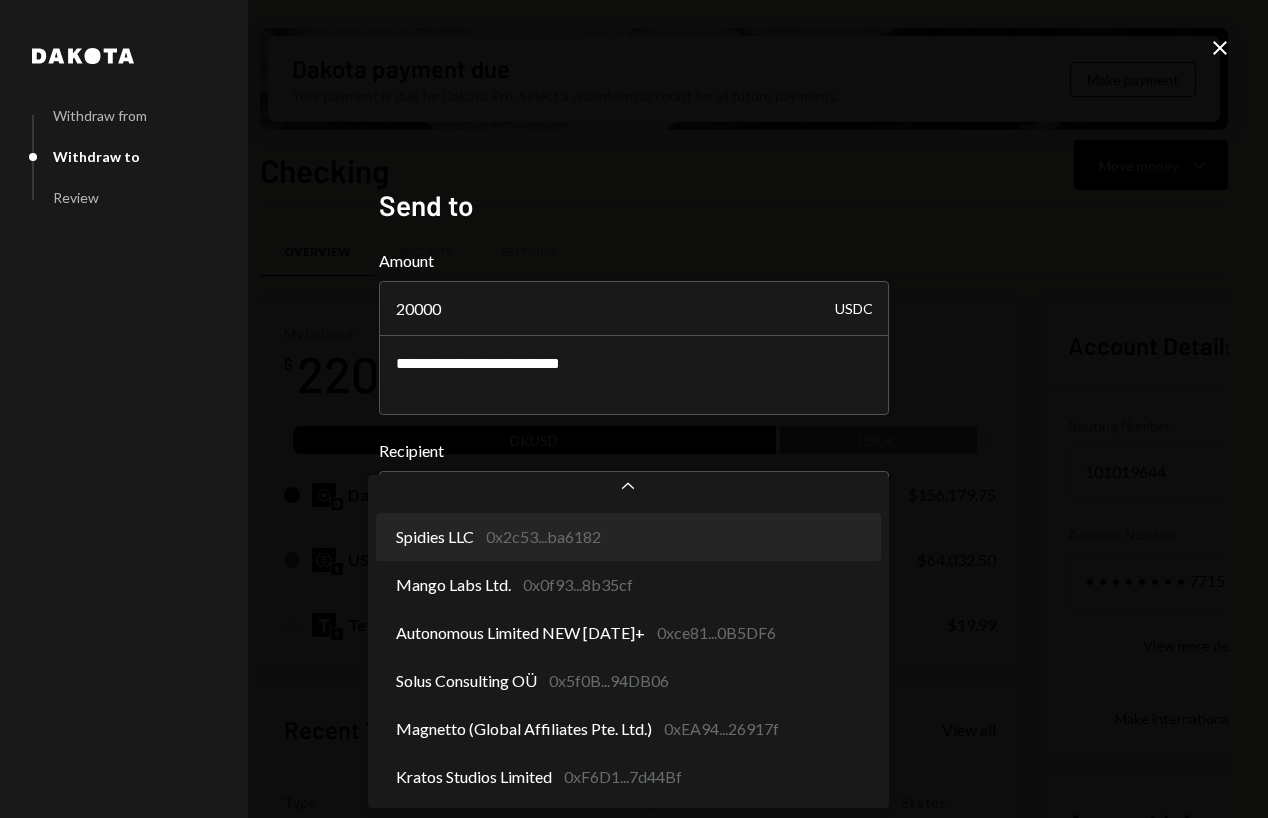 select on "**********" 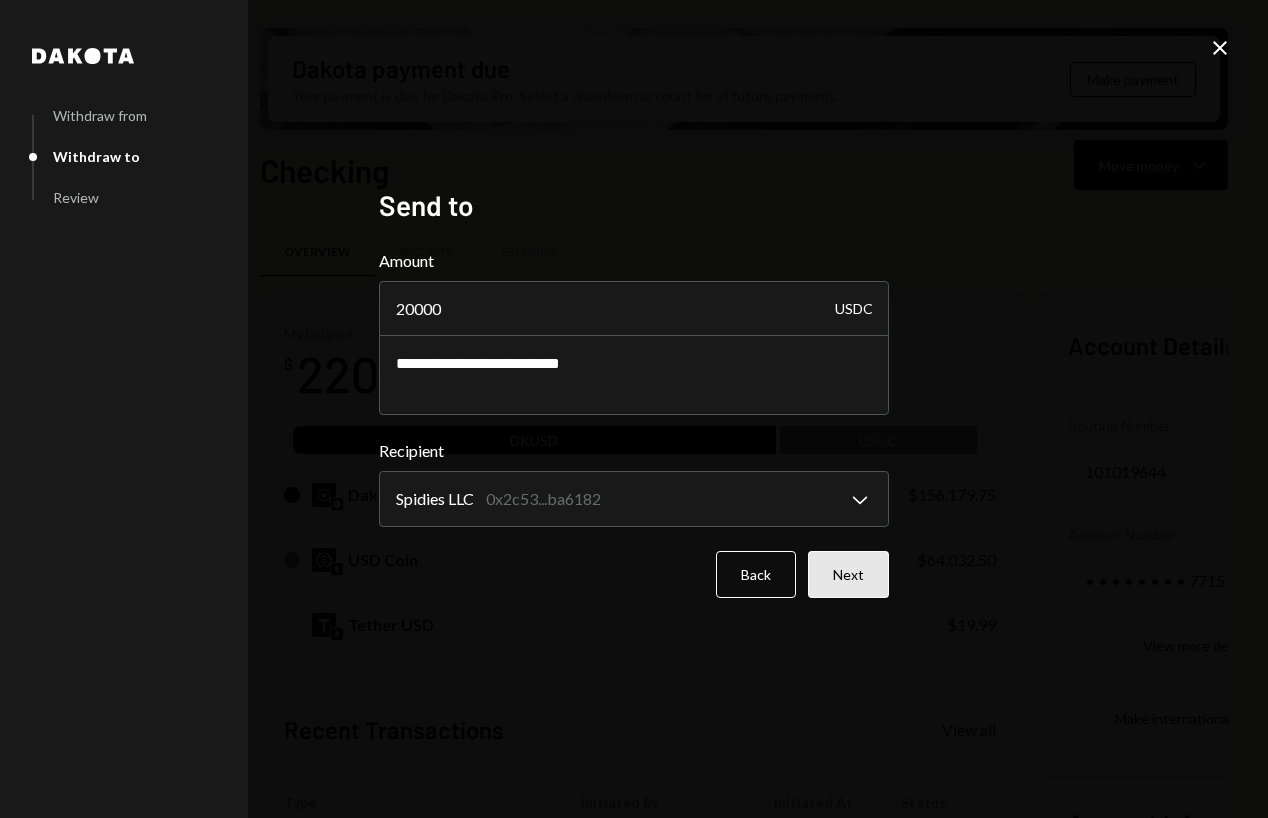 click on "Next" at bounding box center [848, 574] 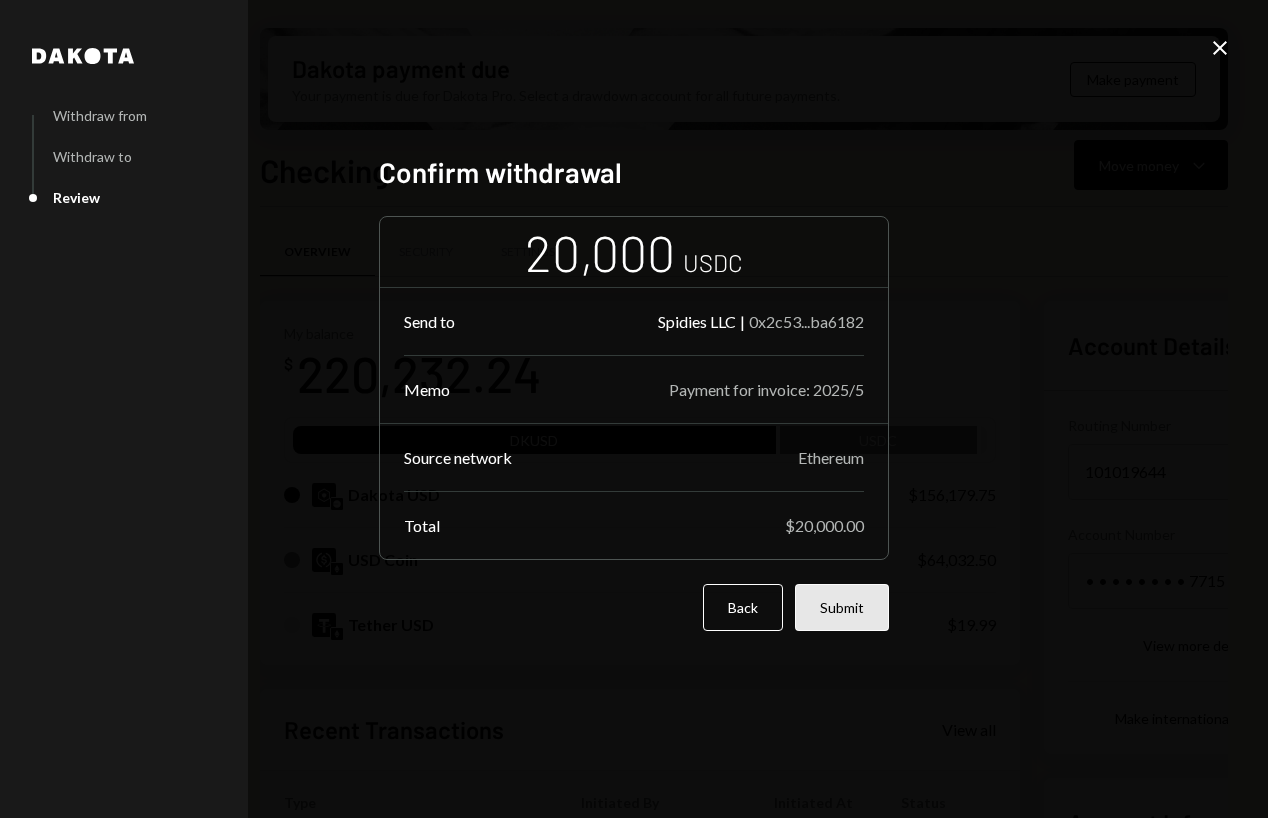 click on "Submit" at bounding box center [842, 607] 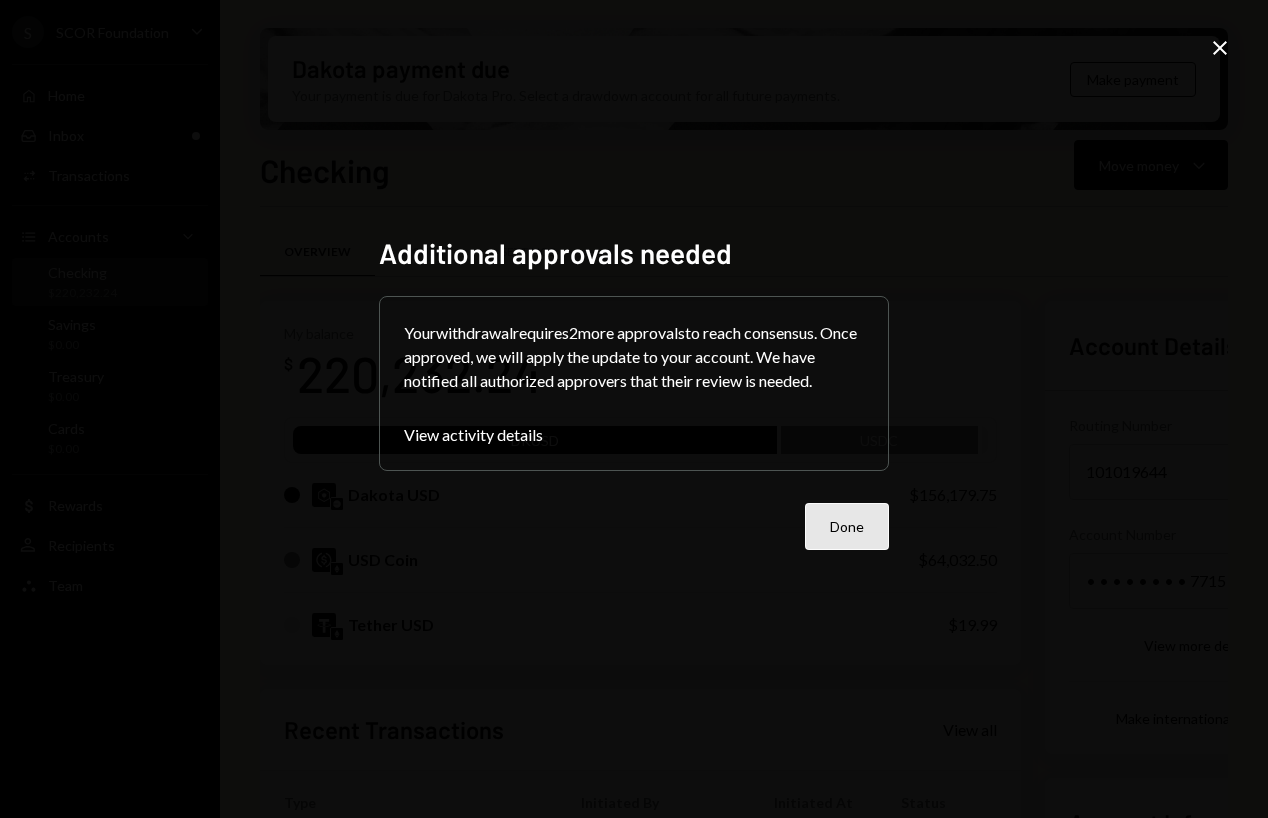 click on "Done" at bounding box center (847, 526) 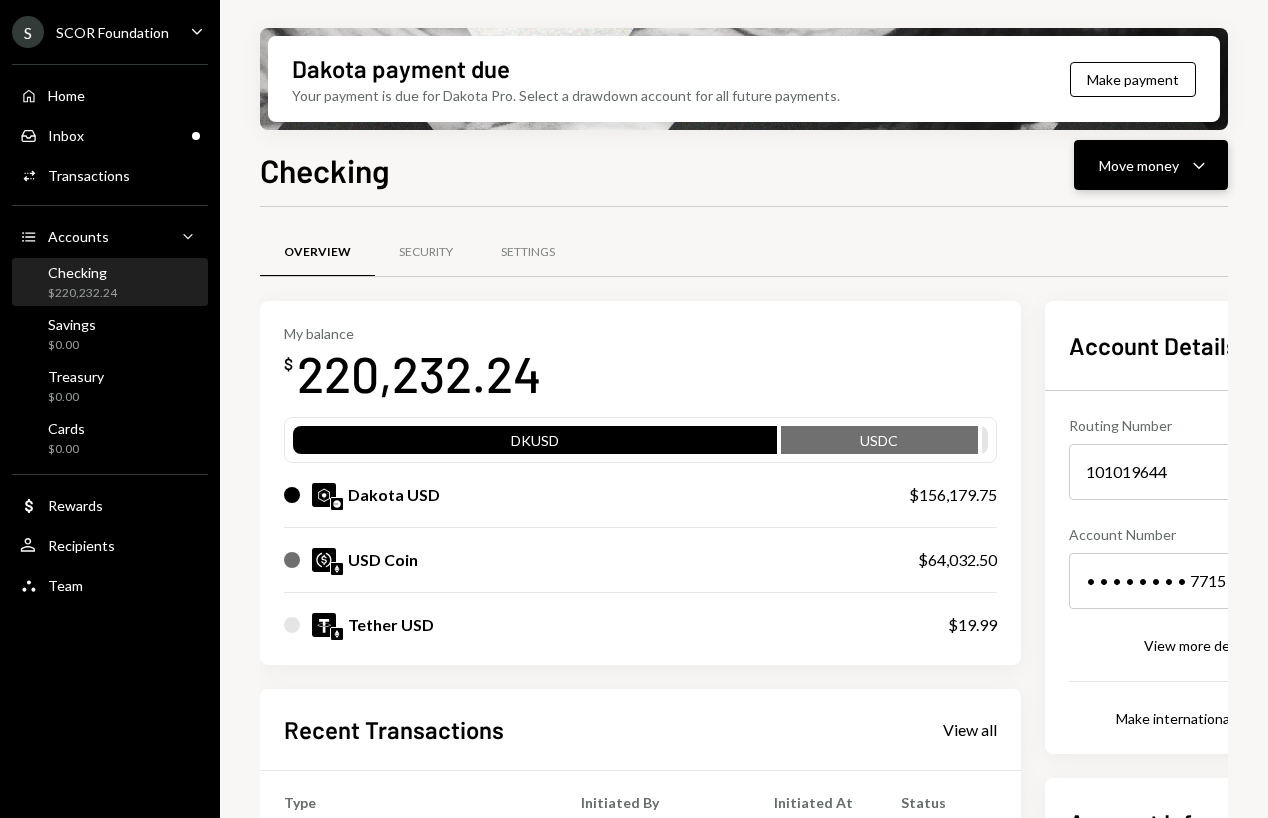 click on "Move money" at bounding box center (1139, 165) 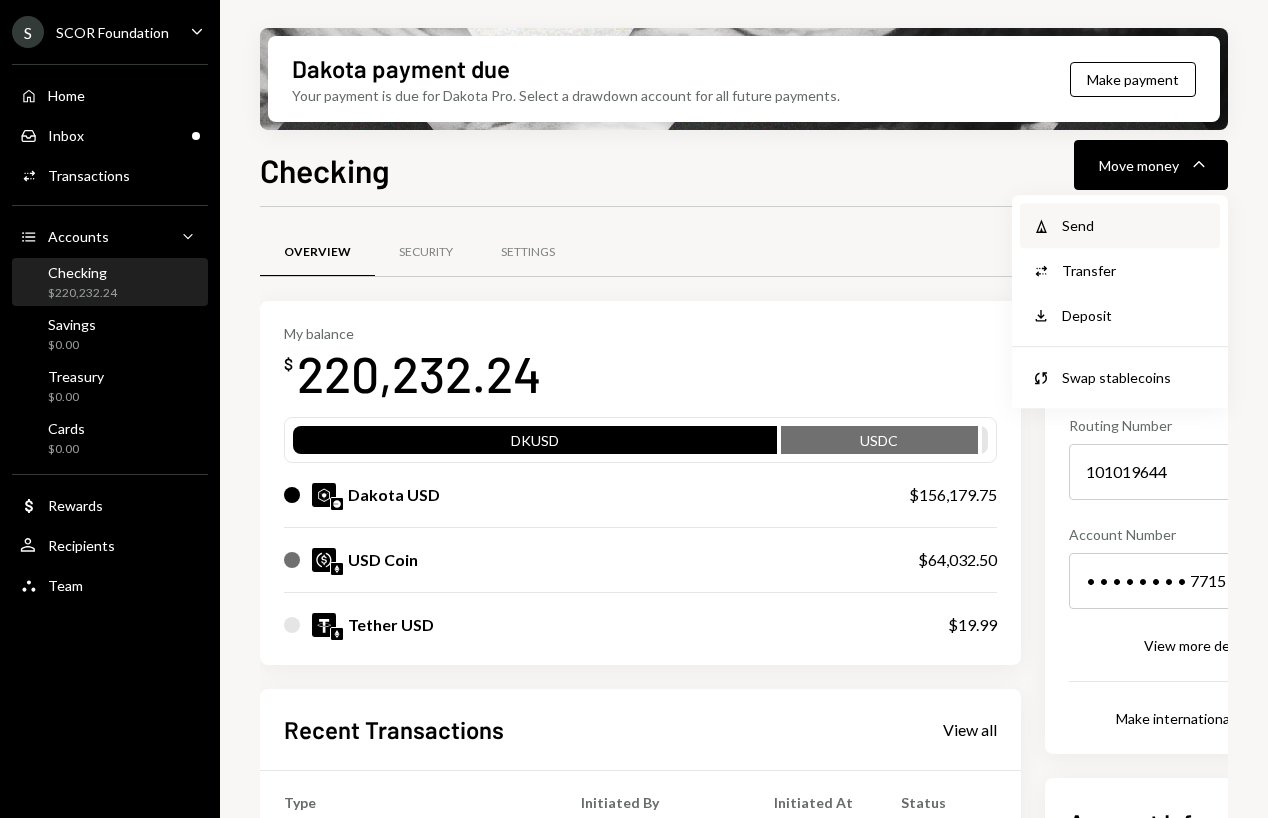 click on "Send" at bounding box center (1135, 225) 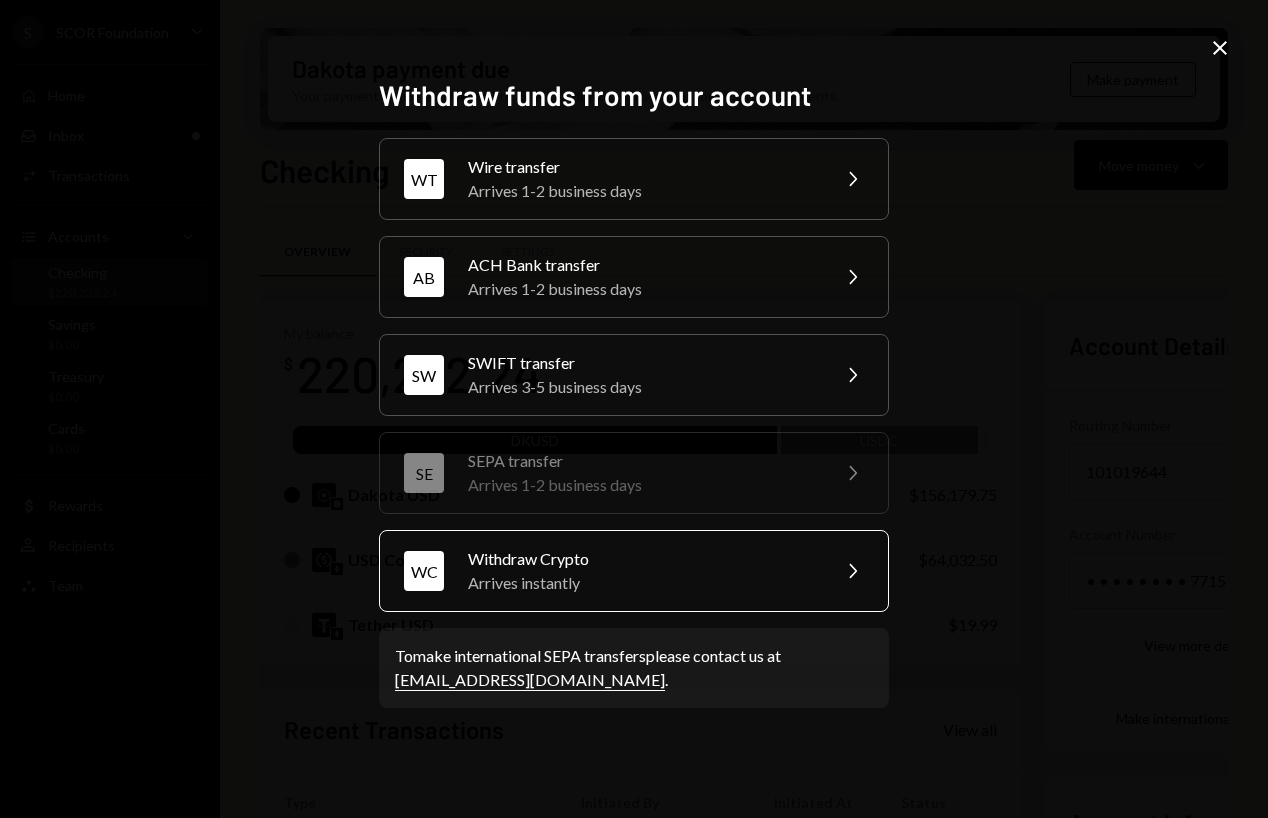 click on "Withdraw Crypto" at bounding box center [642, 559] 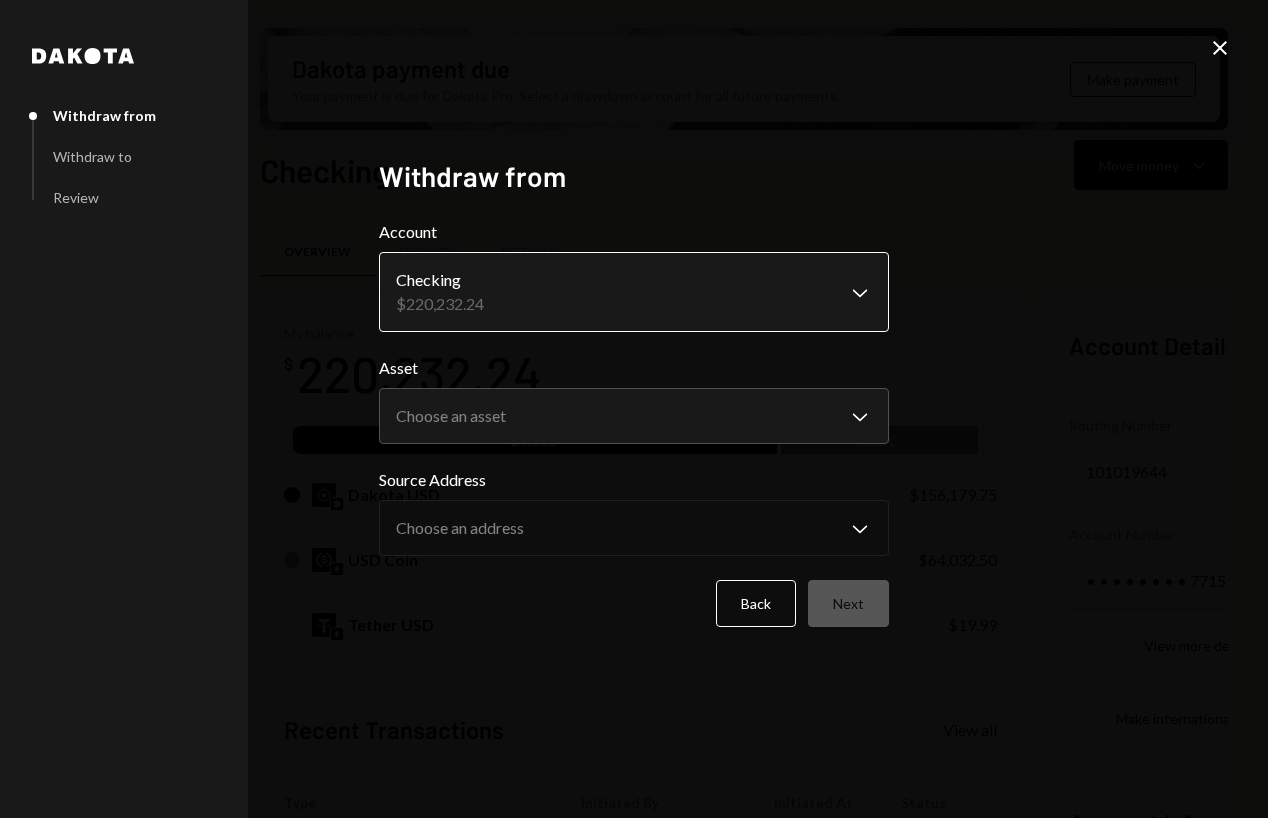 click on "S SCOR Foundation Caret Down Home Home Inbox Inbox Activities Transactions Accounts Accounts Caret Down Checking $220,232.24 Savings $0.00 Treasury $0.00 Cards $0.00 Dollar Rewards User Recipients Team Team Dakota payment due Your payment is due for Dakota Pro. Select a drawdown account for all future payments. Make payment Checking Move money Caret Down Overview Security Settings My balance $ 220,232.24 DKUSD USDC Dakota USD $156,179.75 USD Coin $64,032.50 Tether USD $19.99 Recent Transactions View all Type Initiated By Initiated At Status Withdrawal 20,000  USDC Andreas Altamirano 10:35 PM Review Right Arrow Deposit 62,600  USDC 0xA9D1...1d3E43 Copy 3:06 PM Completed Withdrawal 10,000  USDC Andreas Altamirano 8:07 AM Completed Stablecoin Conversion $62,631.31 Andreas Altamirano 8:03 AM Completed Deposit 10,000  USDC 0xA9D1...1d3E43 Copy 07/23/2025 Completed Account Details Routing Number 101019644 Copy Account Number • • • • • • • •  7715 Show Copy View more details Right Arrow Right Arrow" at bounding box center [634, 409] 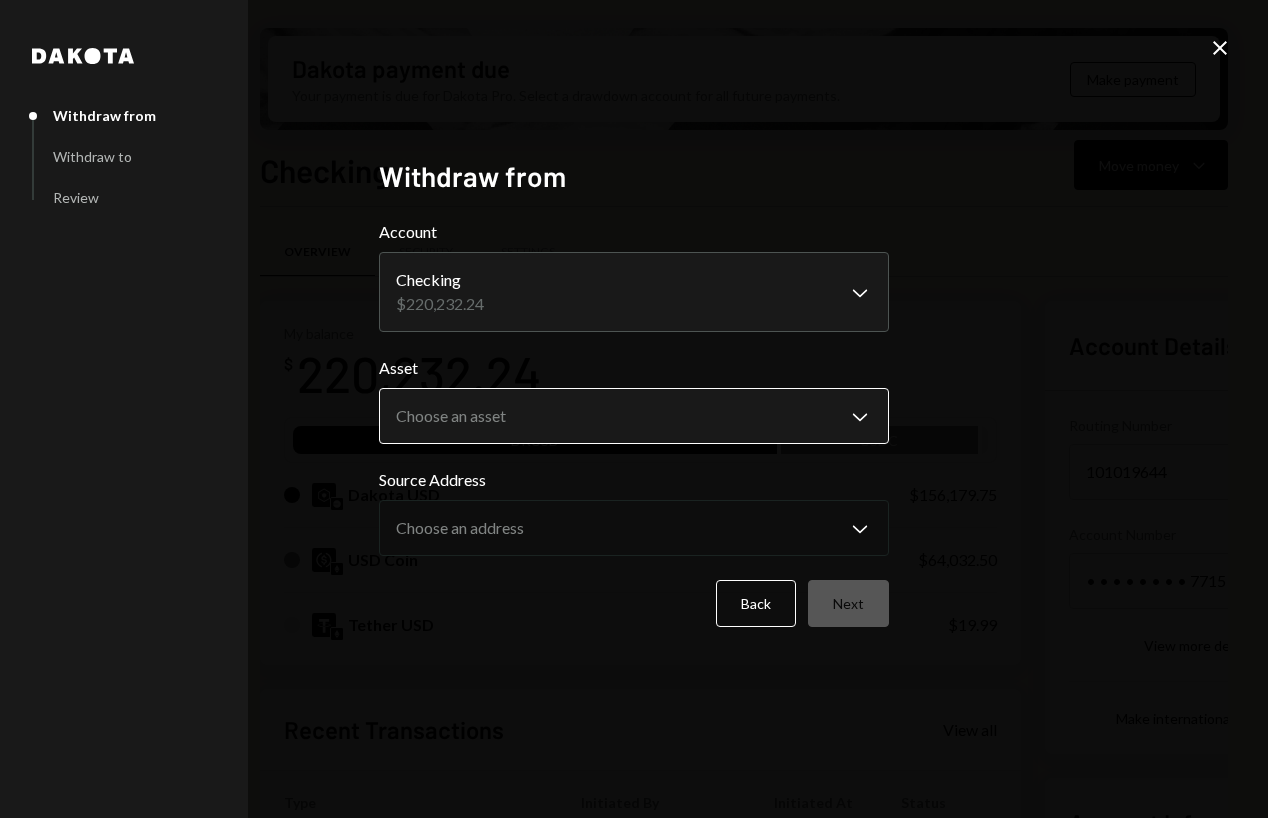 click on "S SCOR Foundation Caret Down Home Home Inbox Inbox Activities Transactions Accounts Accounts Caret Down Checking $220,232.24 Savings $0.00 Treasury $0.00 Cards $0.00 Dollar Rewards User Recipients Team Team Dakota payment due Your payment is due for Dakota Pro. Select a drawdown account for all future payments. Make payment Checking Move money Caret Down Overview Security Settings My balance $ 220,232.24 DKUSD USDC Dakota USD $156,179.75 USD Coin $64,032.50 Tether USD $19.99 Recent Transactions View all Type Initiated By Initiated At Status Withdrawal 20,000  USDC Andreas Altamirano 10:35 PM Review Right Arrow Deposit 62,600  USDC 0xA9D1...1d3E43 Copy 3:06 PM Completed Withdrawal 10,000  USDC Andreas Altamirano 8:07 AM Completed Stablecoin Conversion $62,631.31 Andreas Altamirano 8:03 AM Completed Deposit 10,000  USDC 0xA9D1...1d3E43 Copy 07/23/2025 Completed Account Details Routing Number 101019644 Copy Account Number • • • • • • • •  7715 Show Copy View more details Right Arrow Right Arrow" at bounding box center [634, 409] 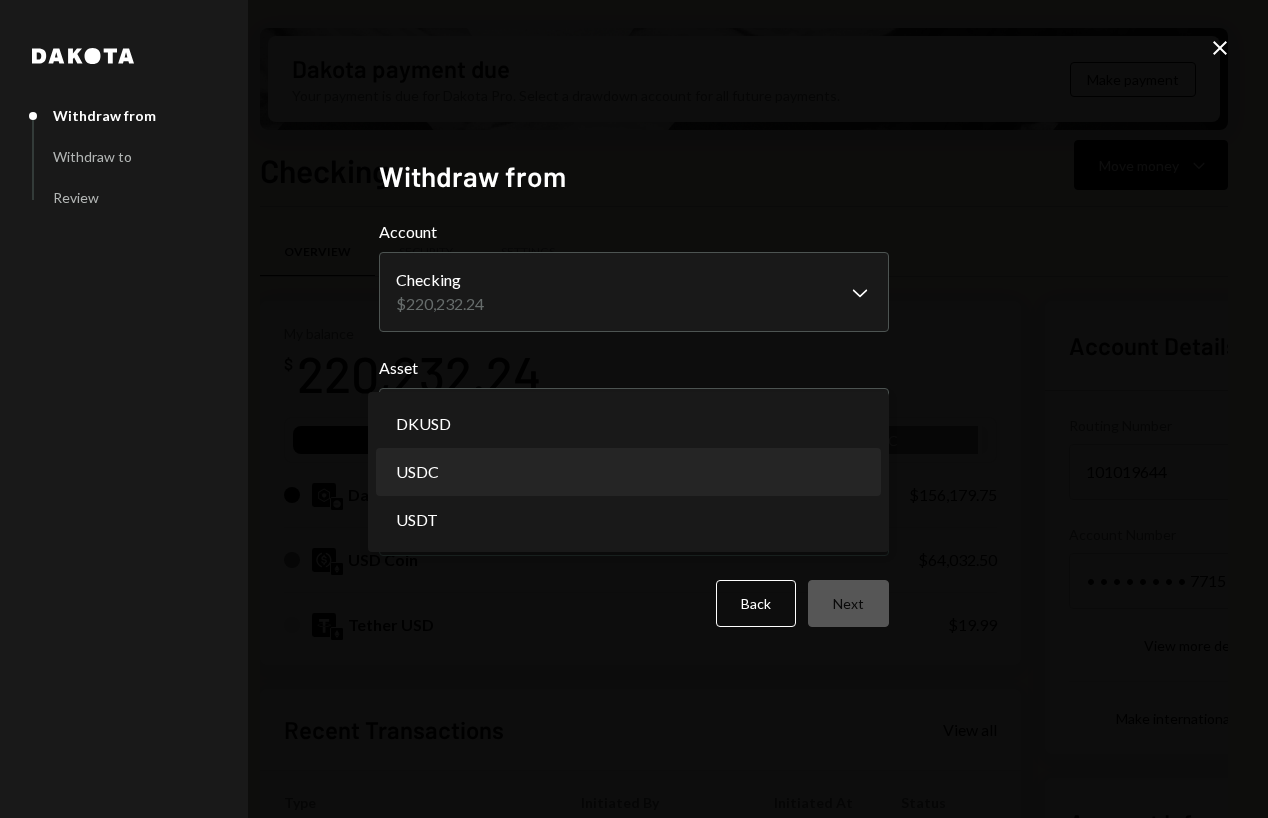 select on "****" 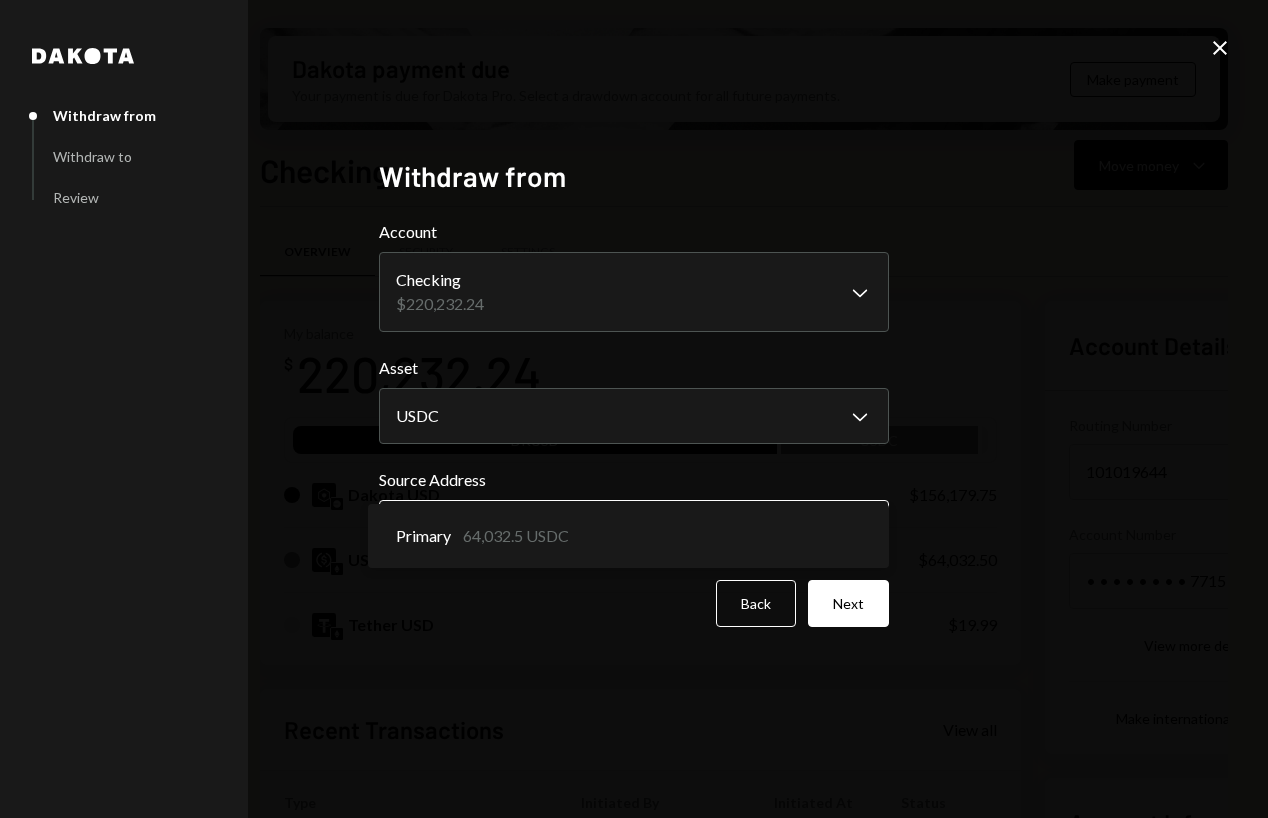 click on "S SCOR Foundation Caret Down Home Home Inbox Inbox Activities Transactions Accounts Accounts Caret Down Checking $220,232.24 Savings $0.00 Treasury $0.00 Cards $0.00 Dollar Rewards User Recipients Team Team Dakota payment due Your payment is due for Dakota Pro. Select a drawdown account for all future payments. Make payment Checking Move money Caret Down Overview Security Settings My balance $ 220,232.24 DKUSD USDC Dakota USD $156,179.75 USD Coin $64,032.50 Tether USD $19.99 Recent Transactions View all Type Initiated By Initiated At Status Withdrawal 20,000  USDC Andreas Altamirano 10:35 PM Review Right Arrow Deposit 62,600  USDC 0xA9D1...1d3E43 Copy 3:06 PM Completed Withdrawal 10,000  USDC Andreas Altamirano 8:07 AM Completed Stablecoin Conversion $62,631.31 Andreas Altamirano 8:03 AM Completed Deposit 10,000  USDC 0xA9D1...1d3E43 Copy 07/23/2025 Completed Account Details Routing Number 101019644 Copy Account Number • • • • • • • •  7715 Show Copy View more details Right Arrow Right Arrow" at bounding box center (634, 409) 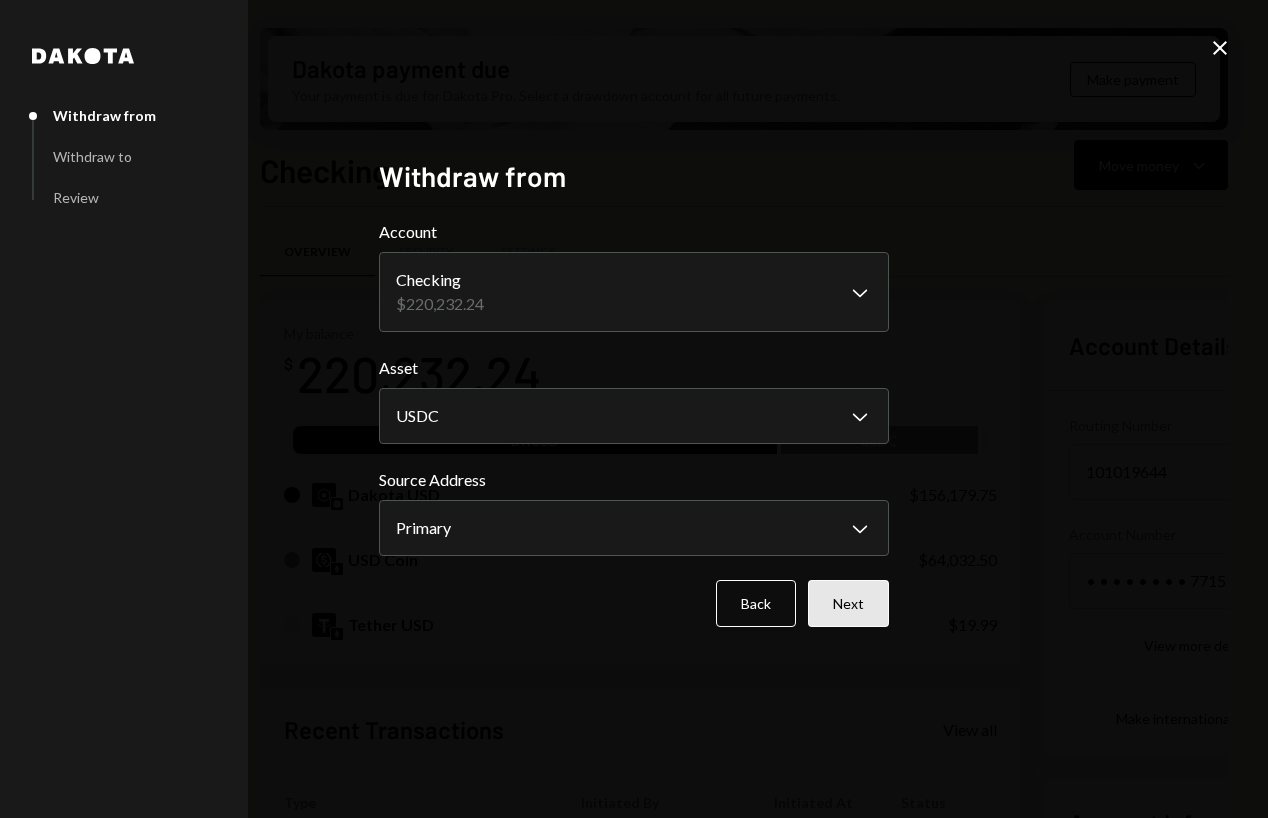 click on "Next" at bounding box center [848, 603] 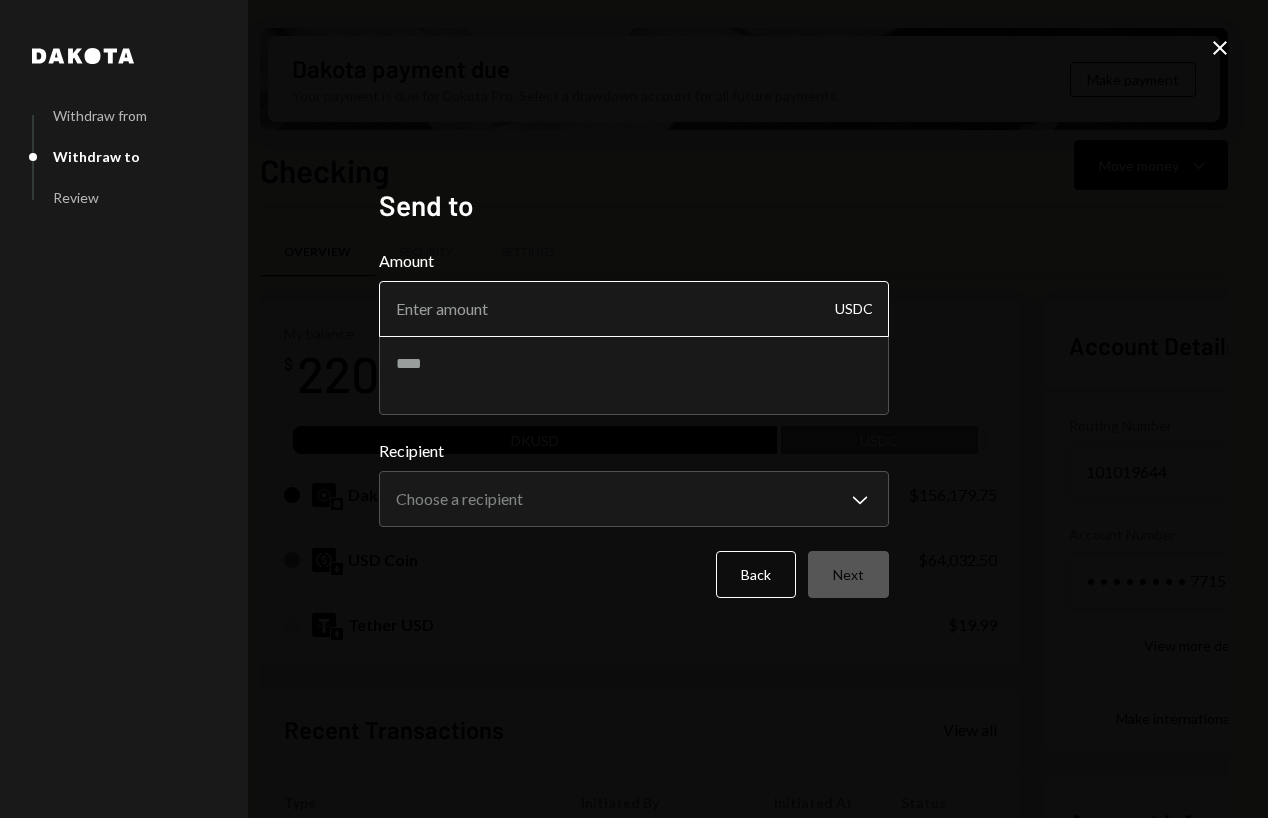 click on "Amount" at bounding box center [634, 309] 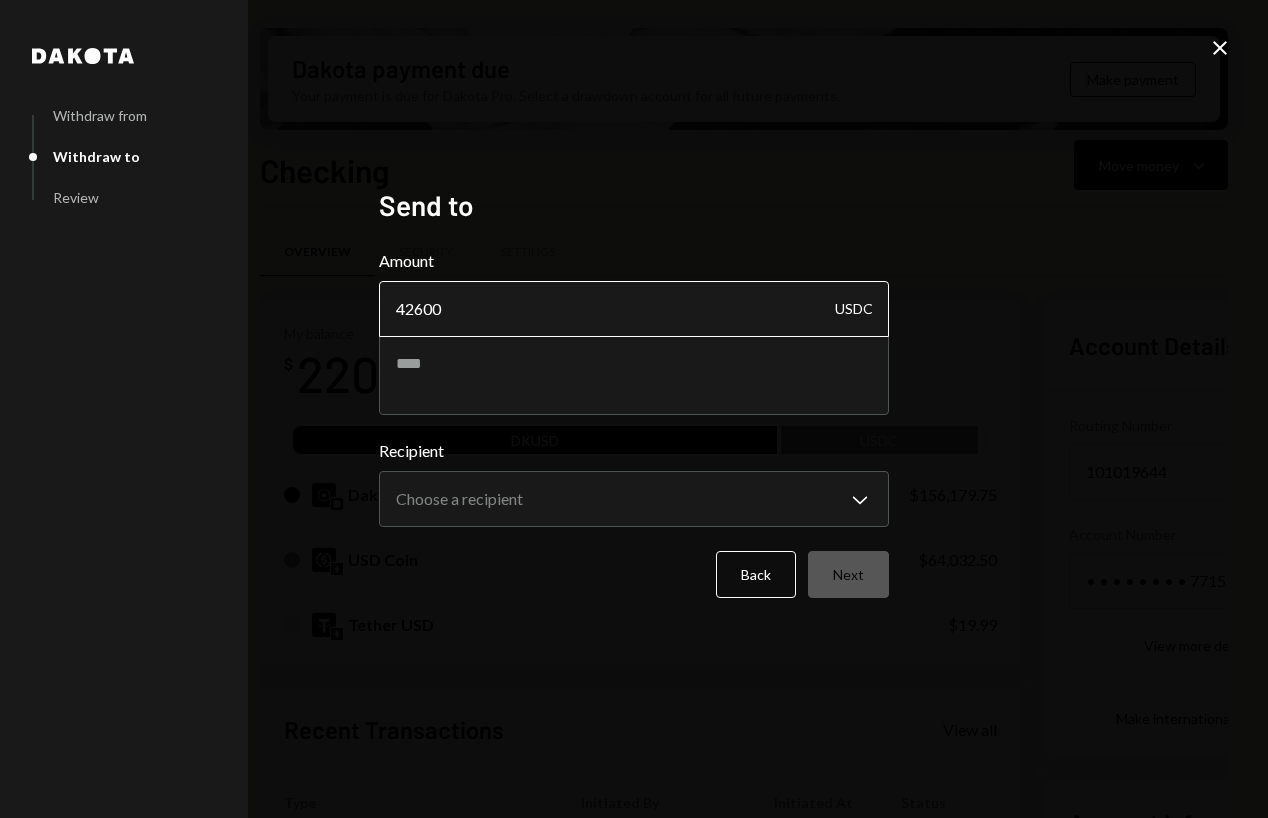 type on "42600" 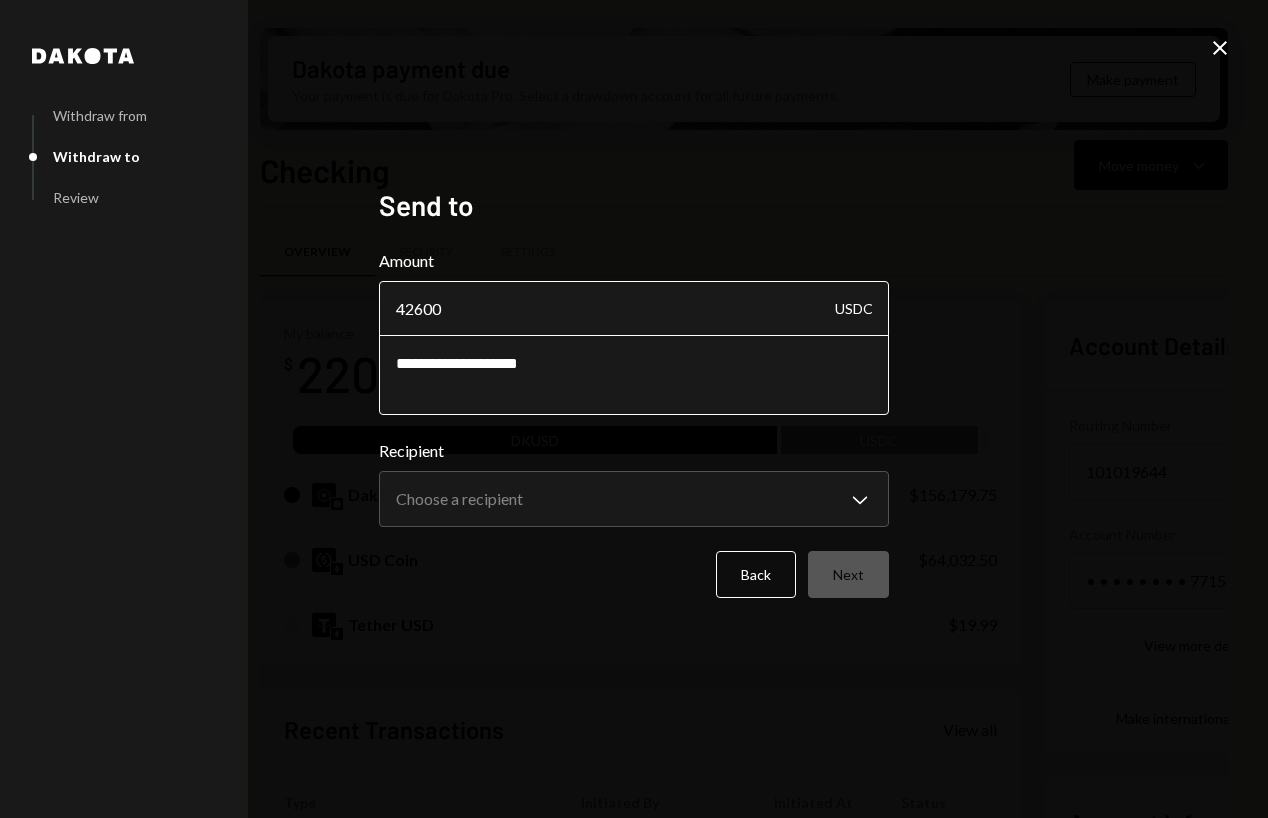 paste on "**********" 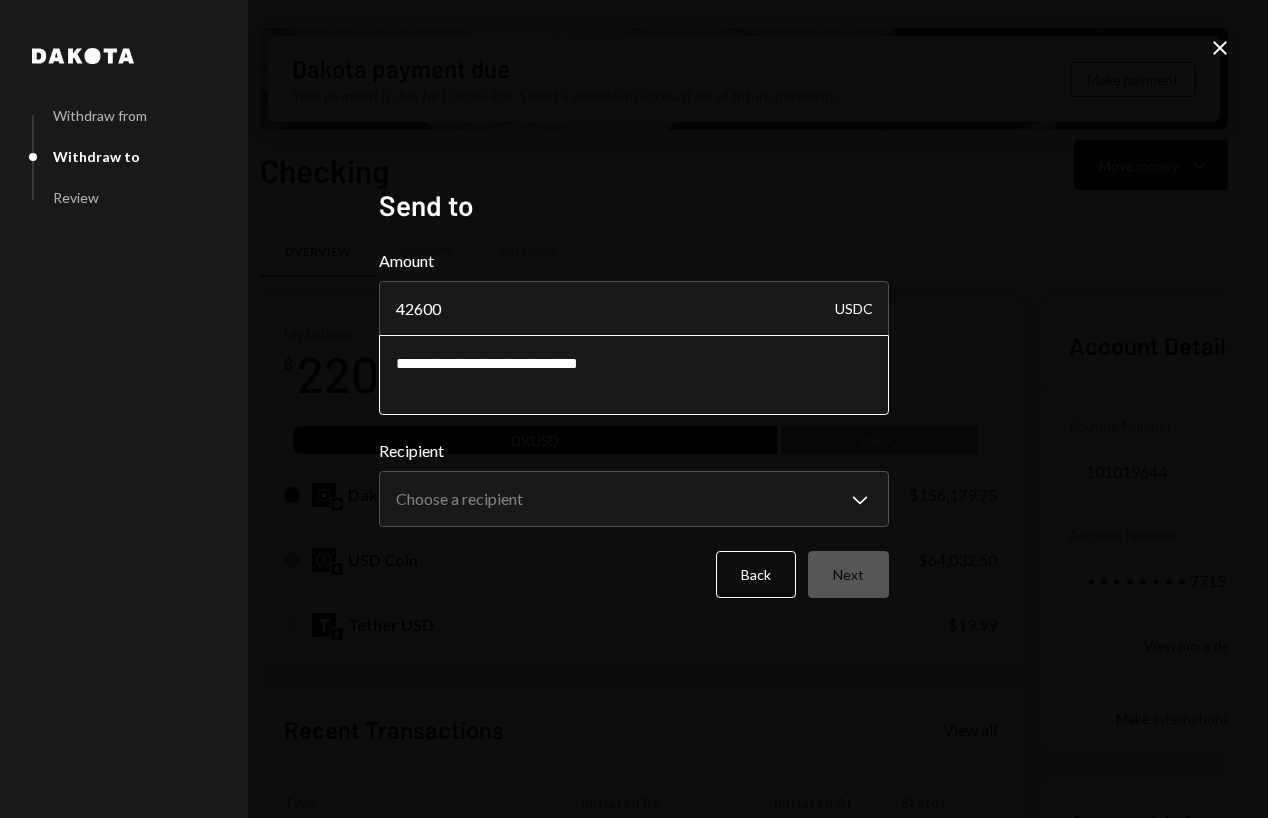 click on "**********" at bounding box center [634, 375] 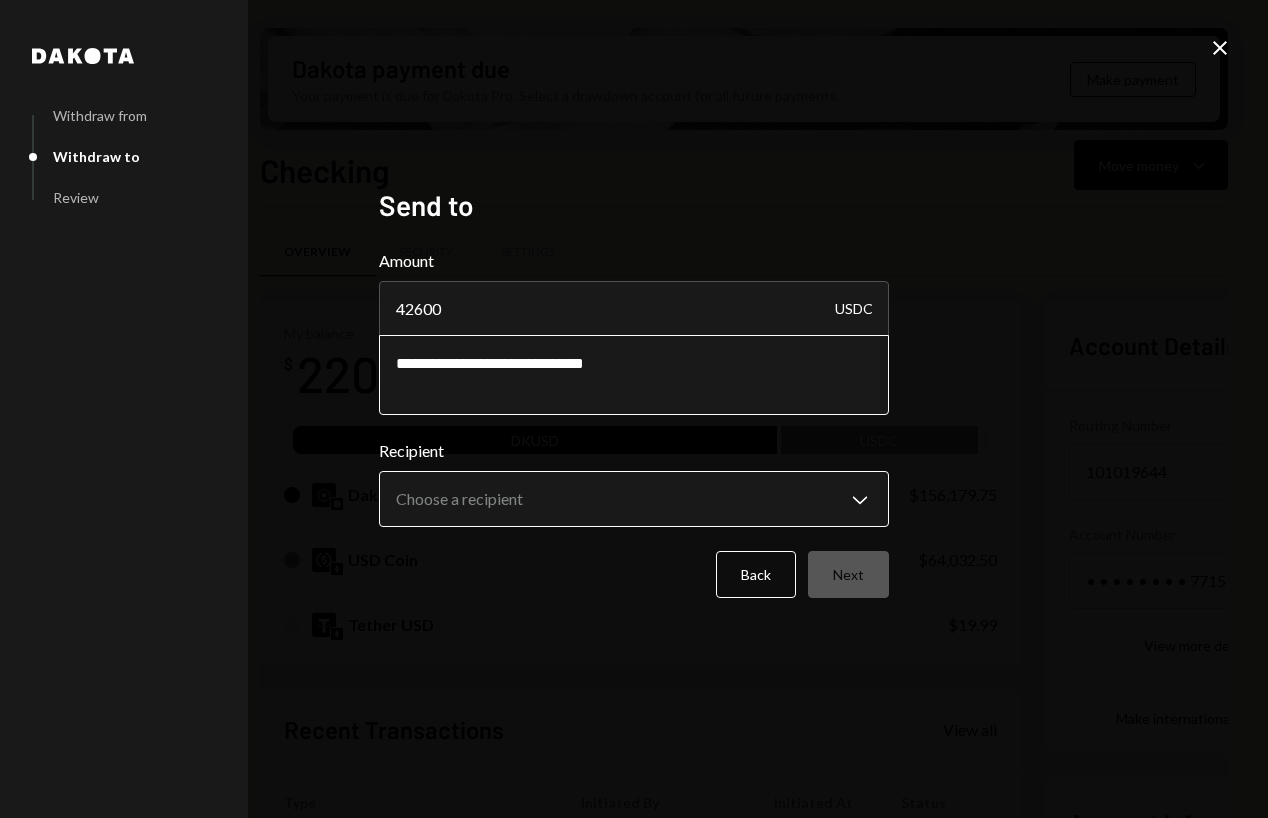 type on "**********" 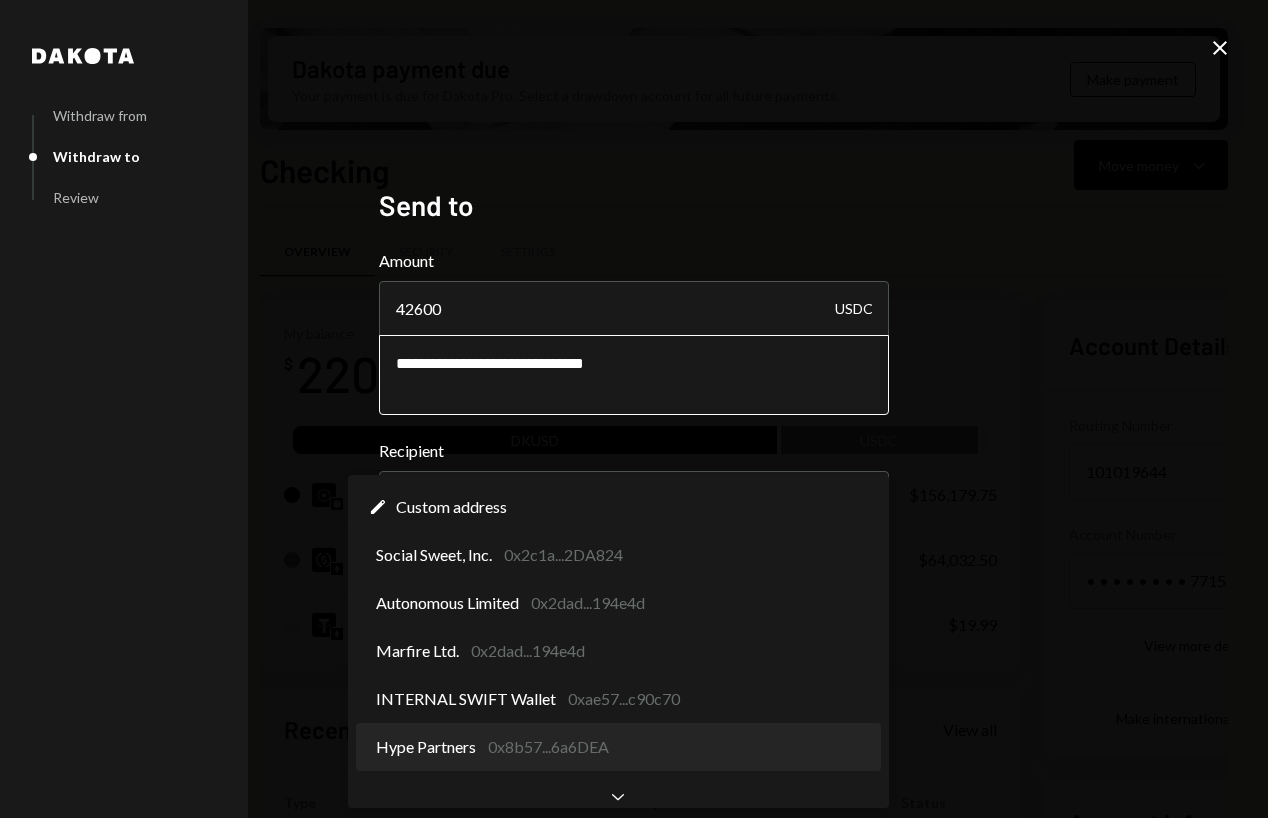 select on "**********" 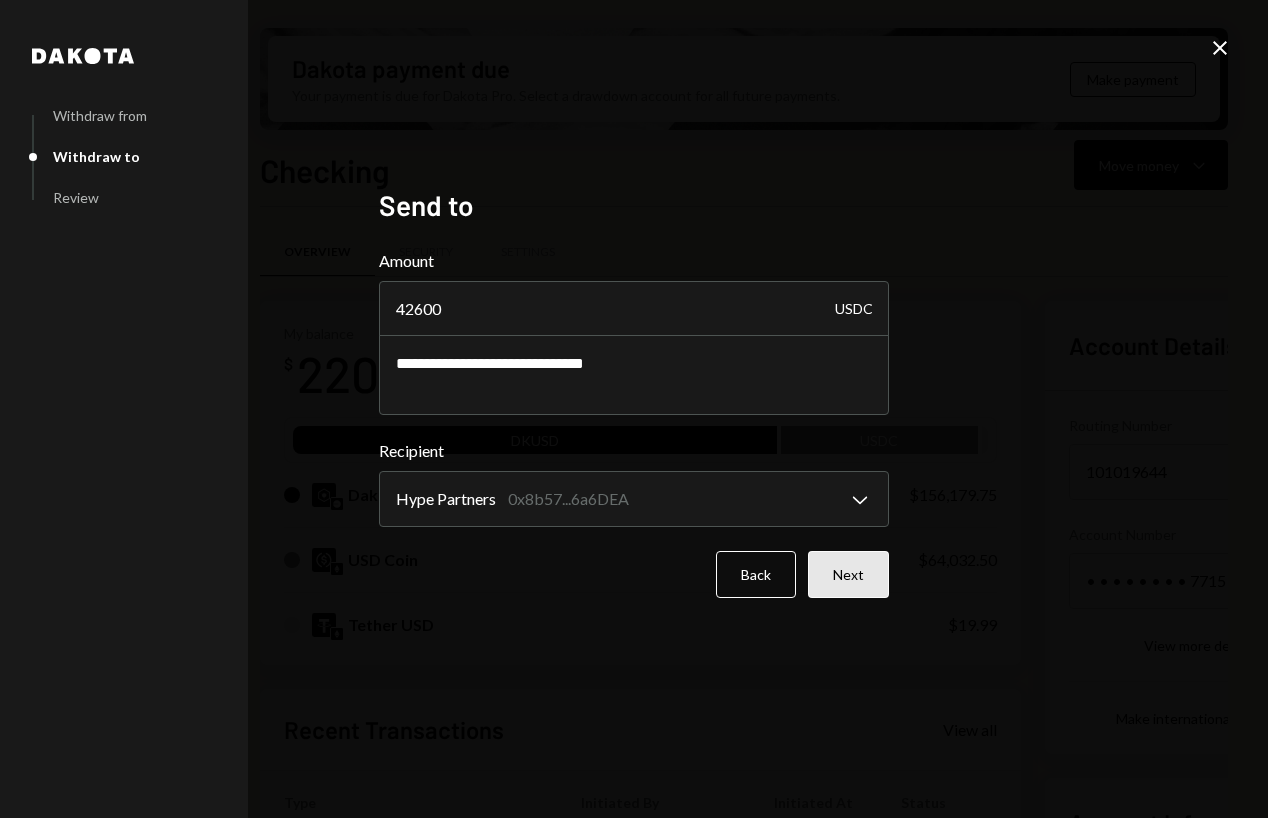 click on "Next" at bounding box center (848, 574) 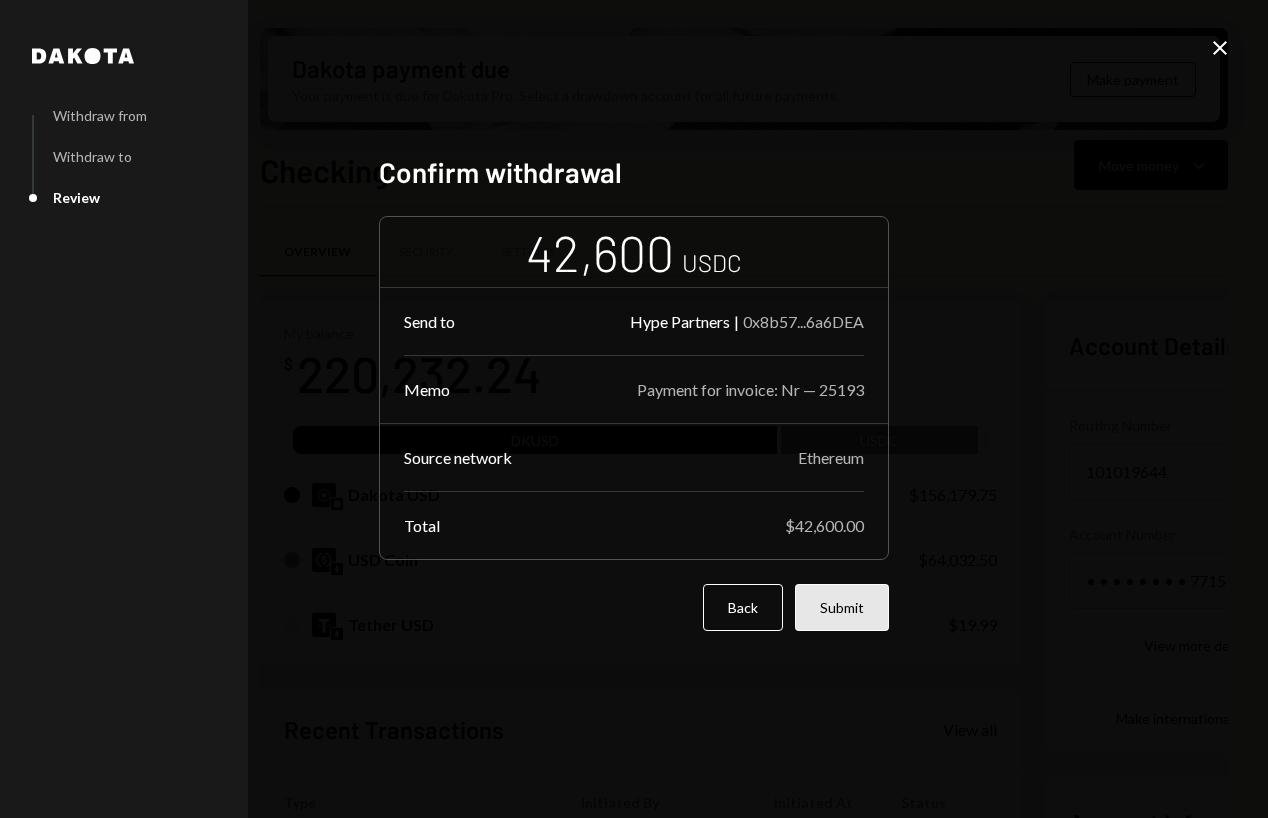 click on "Submit" at bounding box center [842, 607] 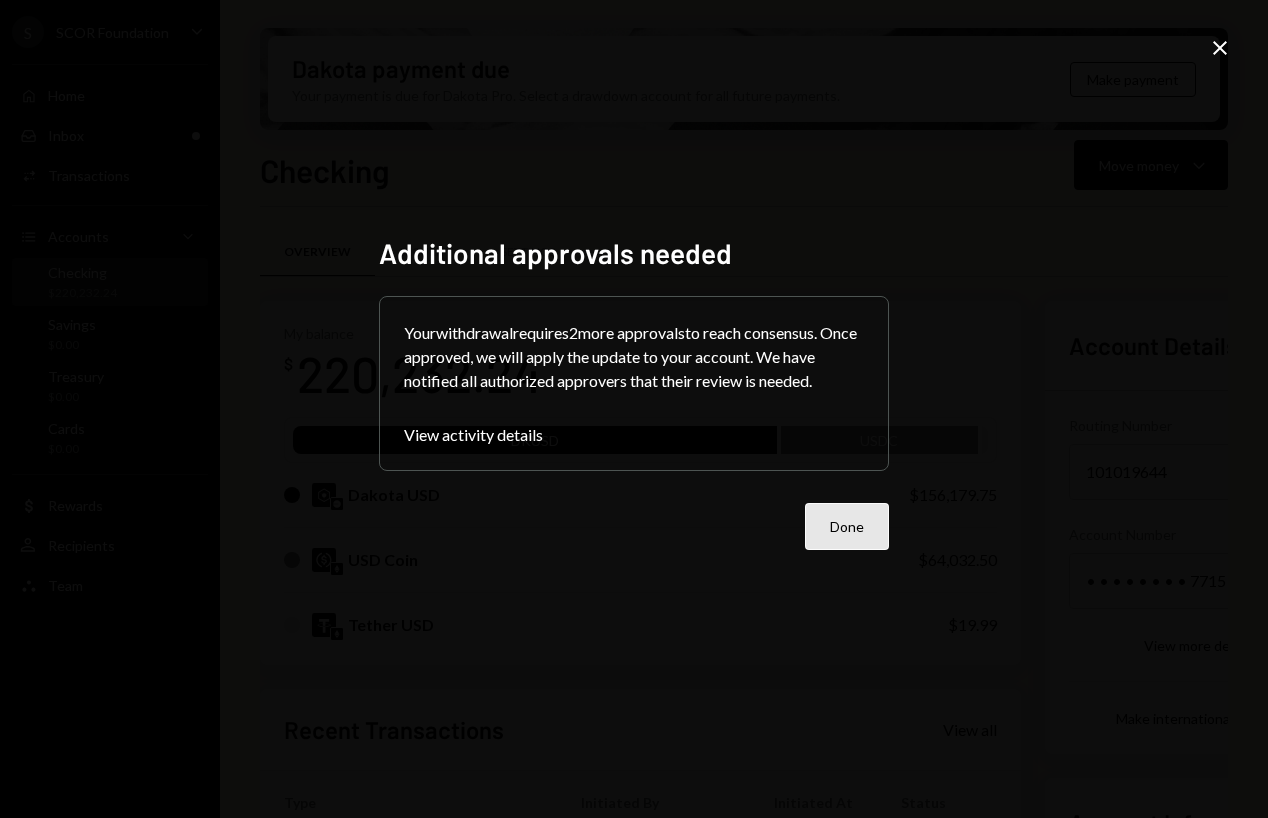 click on "Done" at bounding box center (847, 526) 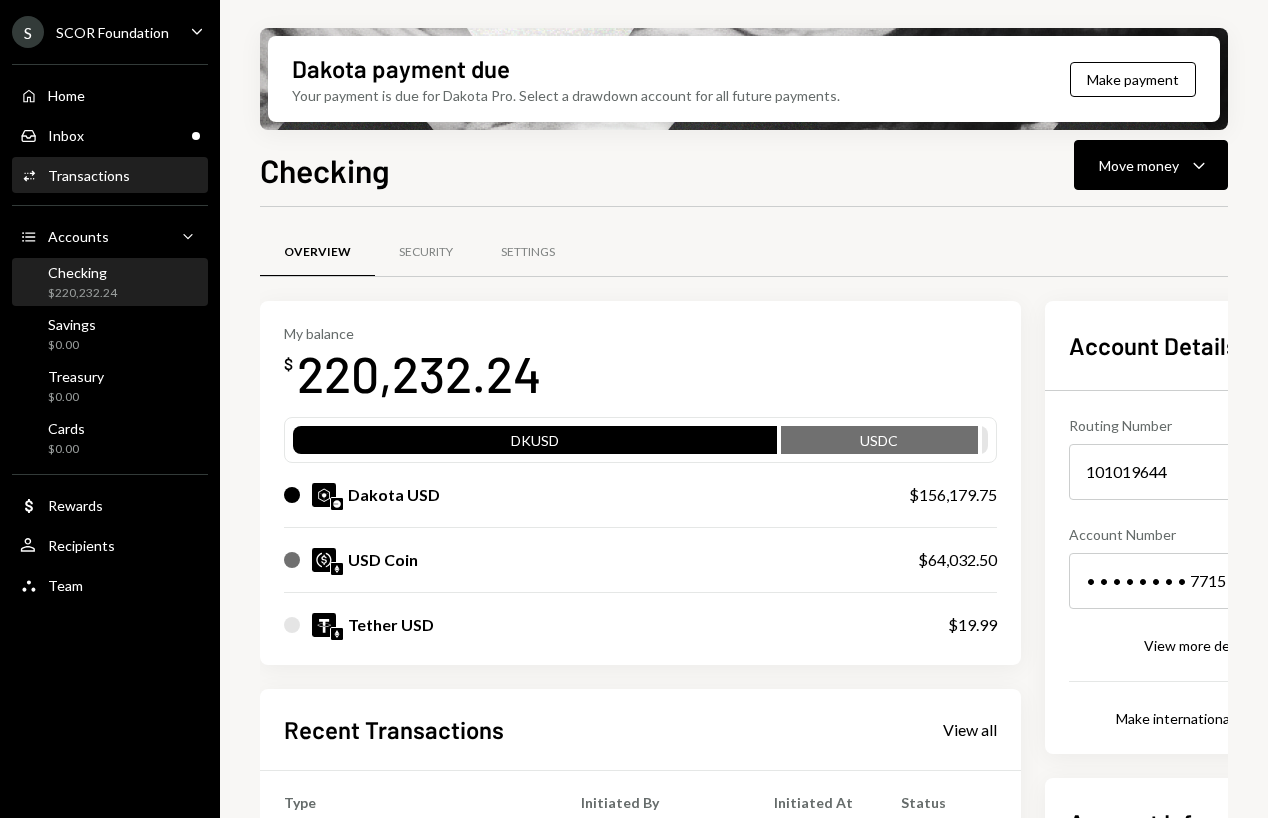 click on "Transactions" at bounding box center [89, 175] 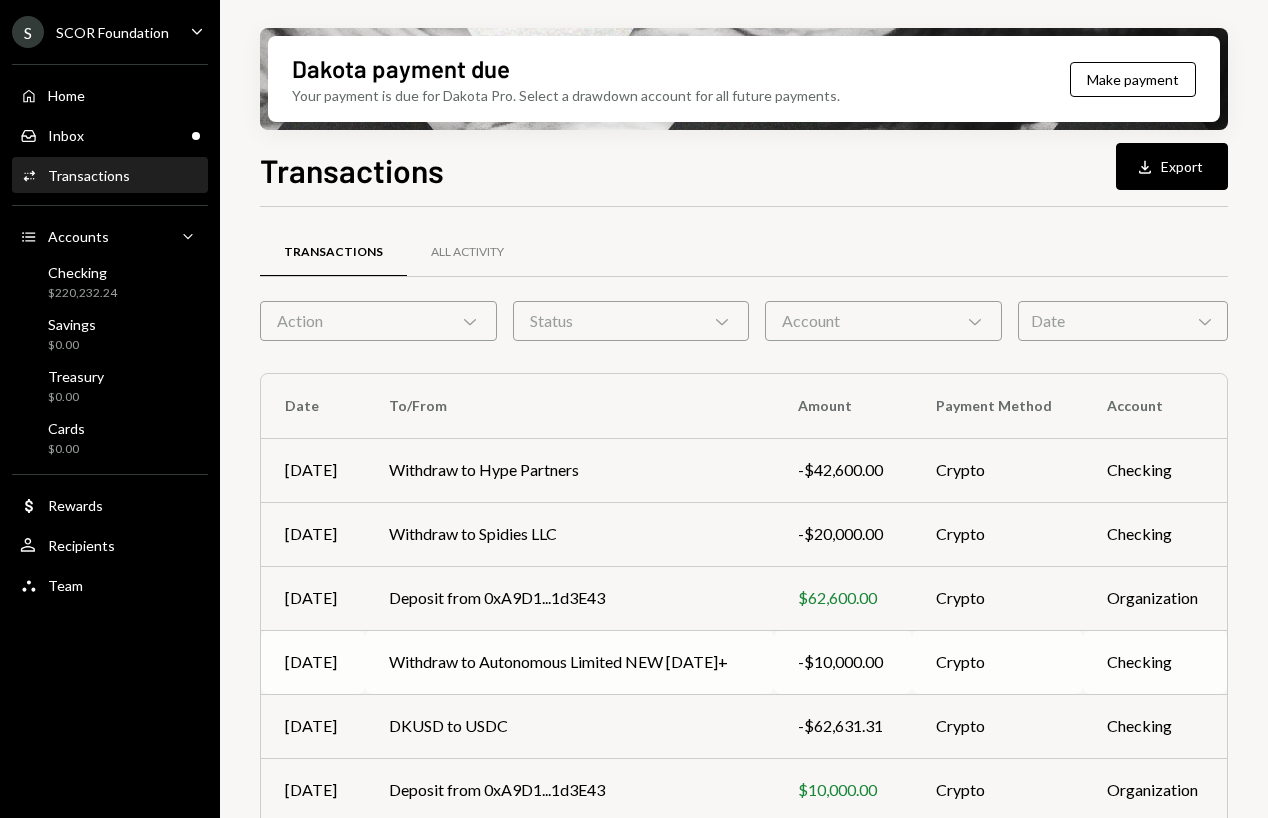 click on "Withdraw to Autonomous Limited NEW May 2025+" at bounding box center (569, 662) 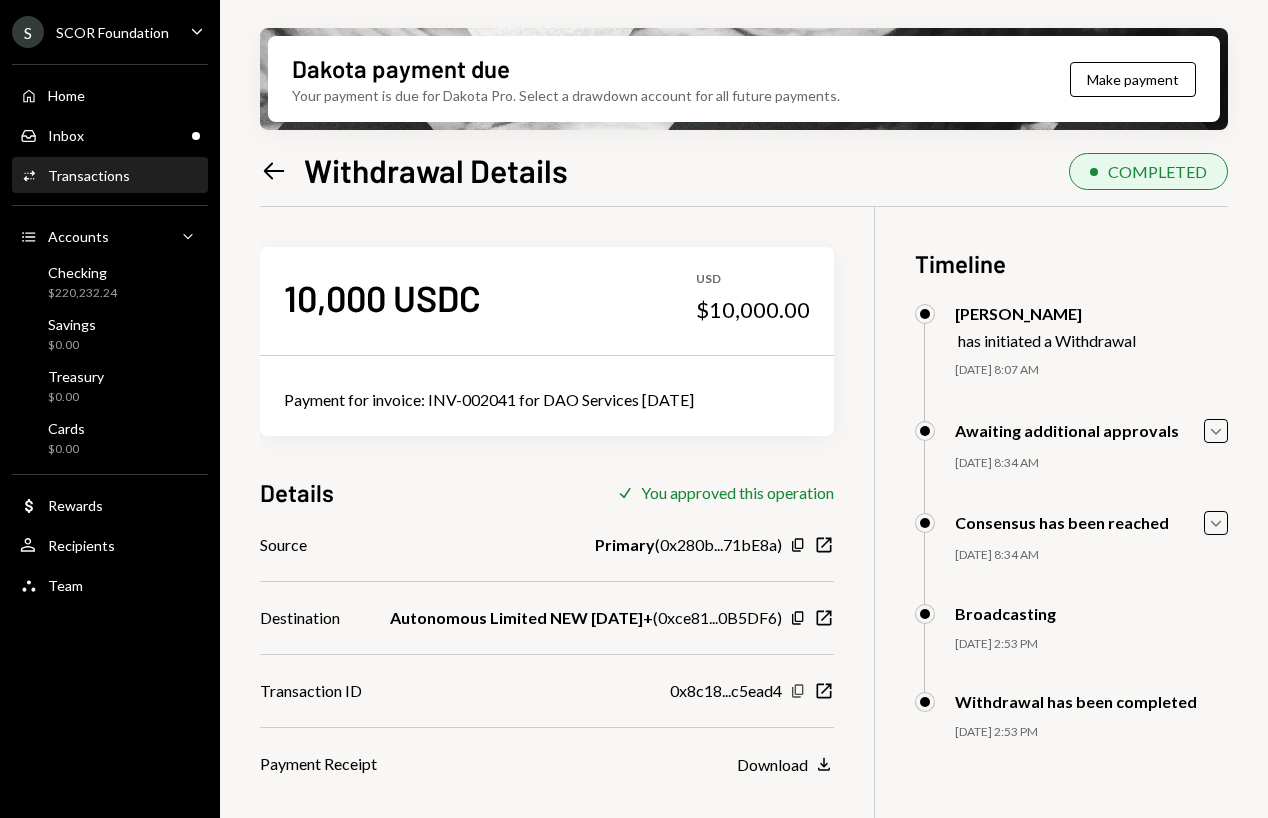 click 